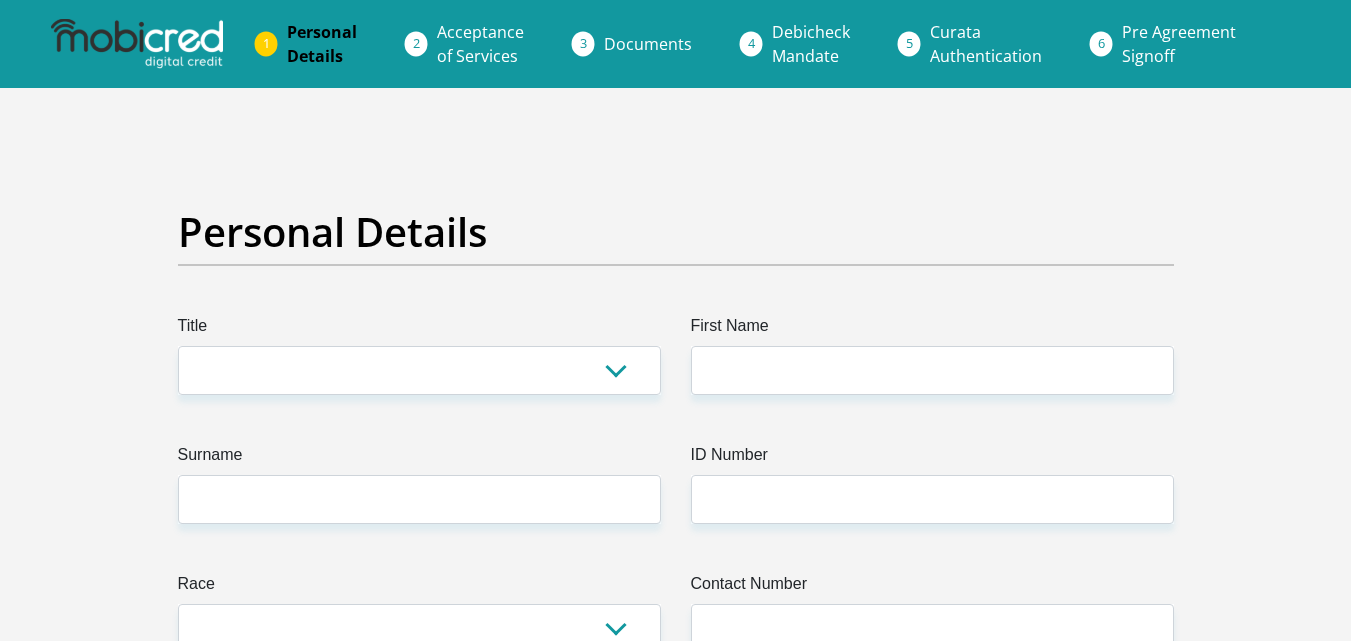 scroll, scrollTop: 0, scrollLeft: 0, axis: both 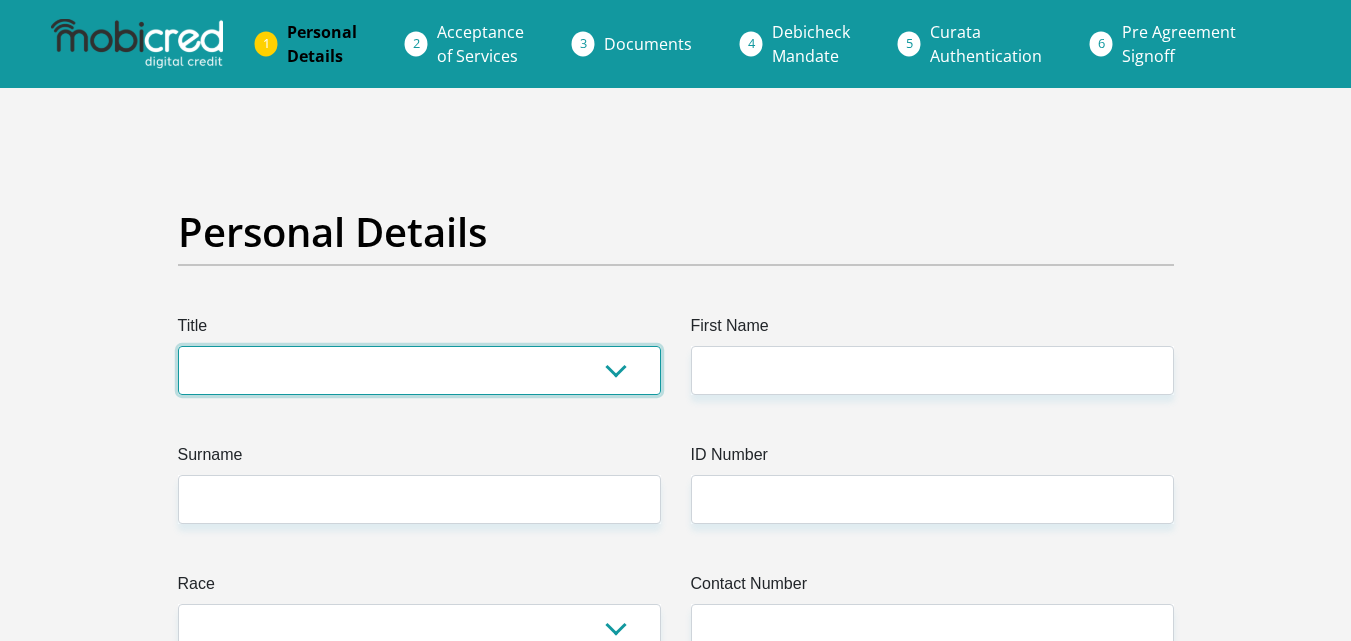 click on "Mr
Ms
Mrs
Dr
Other" at bounding box center (419, 370) 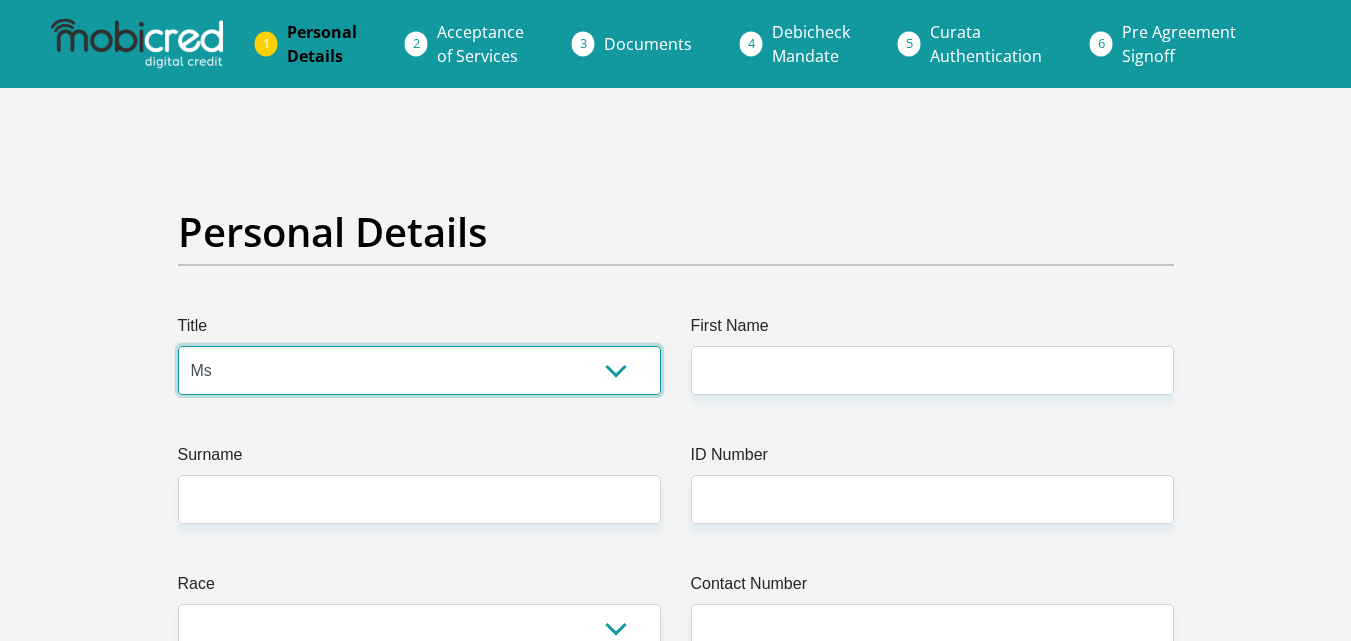 click on "Mr
Ms
Mrs
Dr
Other" at bounding box center (419, 370) 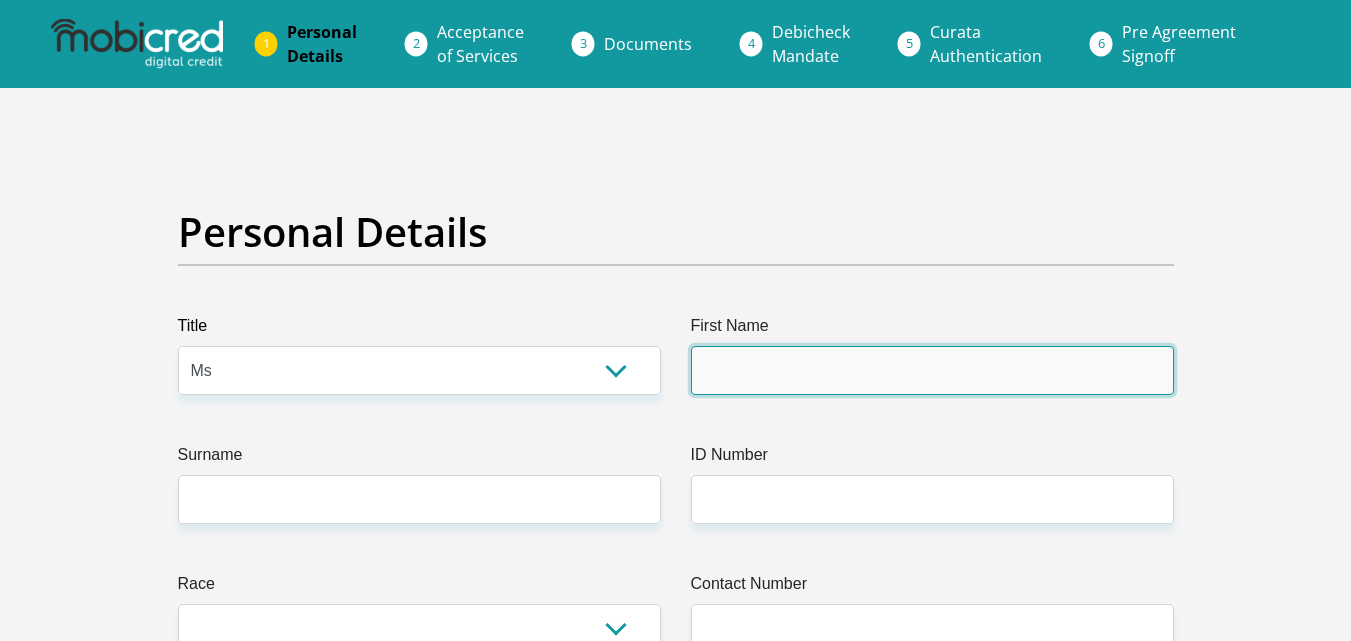 click on "First Name" at bounding box center [932, 370] 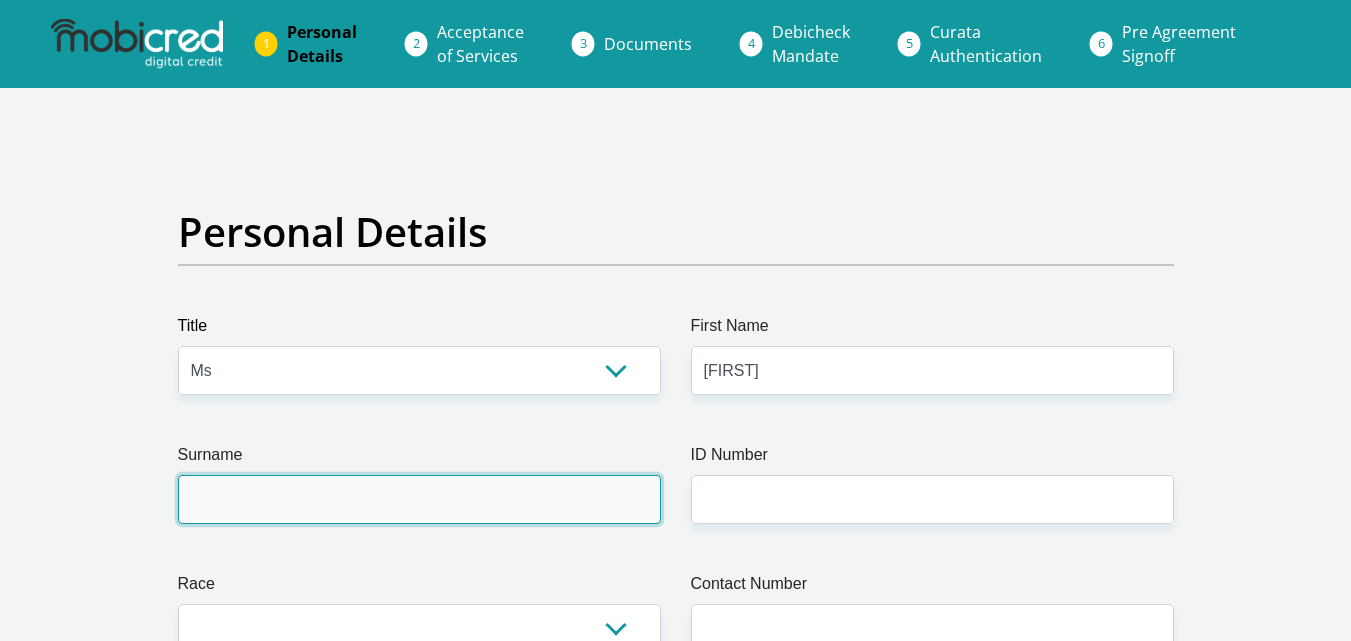type on "[LAST]" 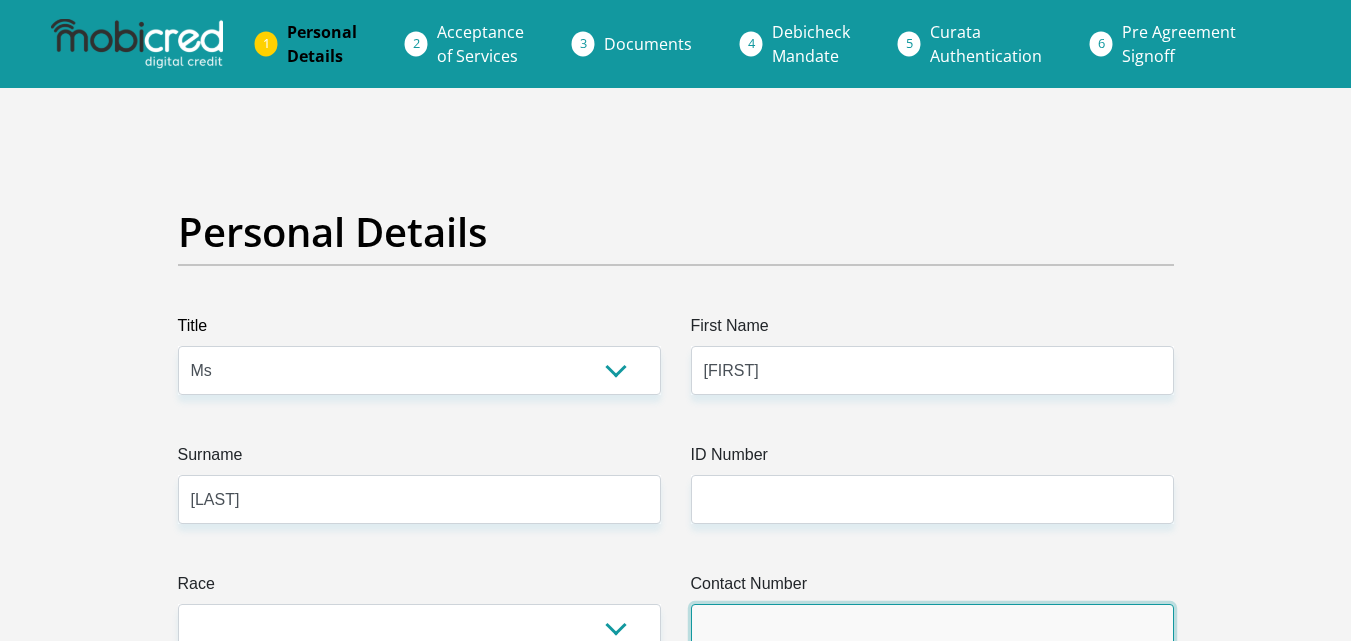 type on "[PHONE]" 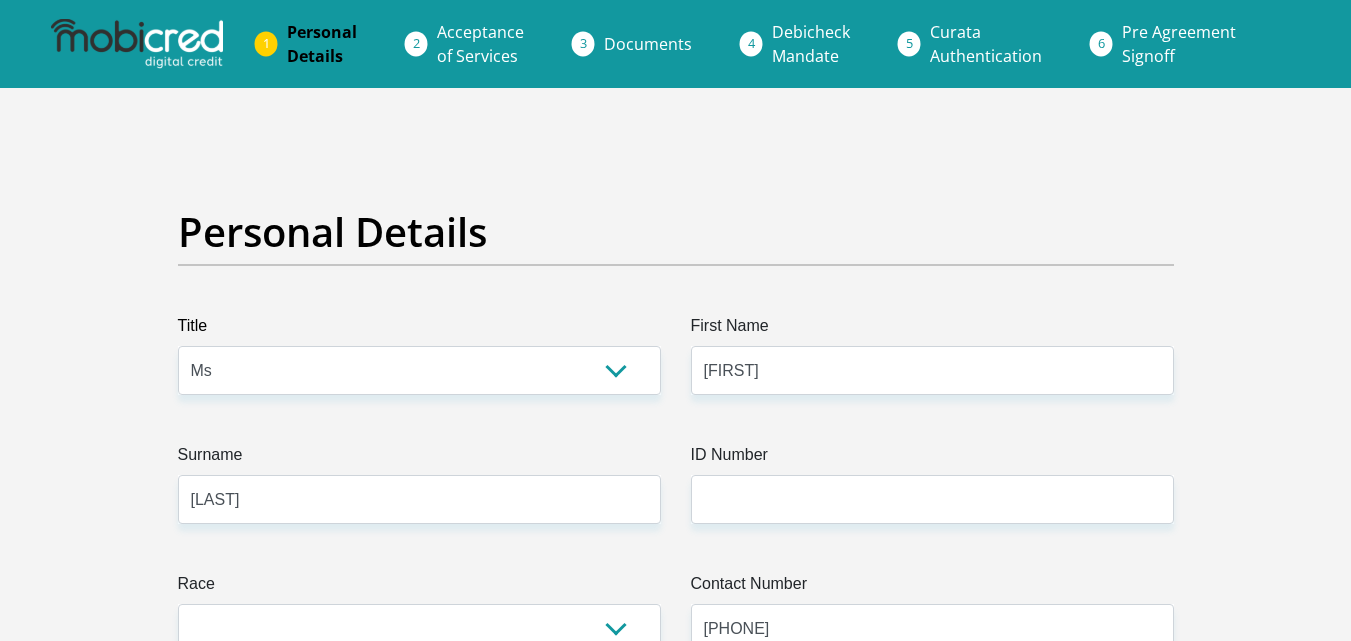 select on "ZAF" 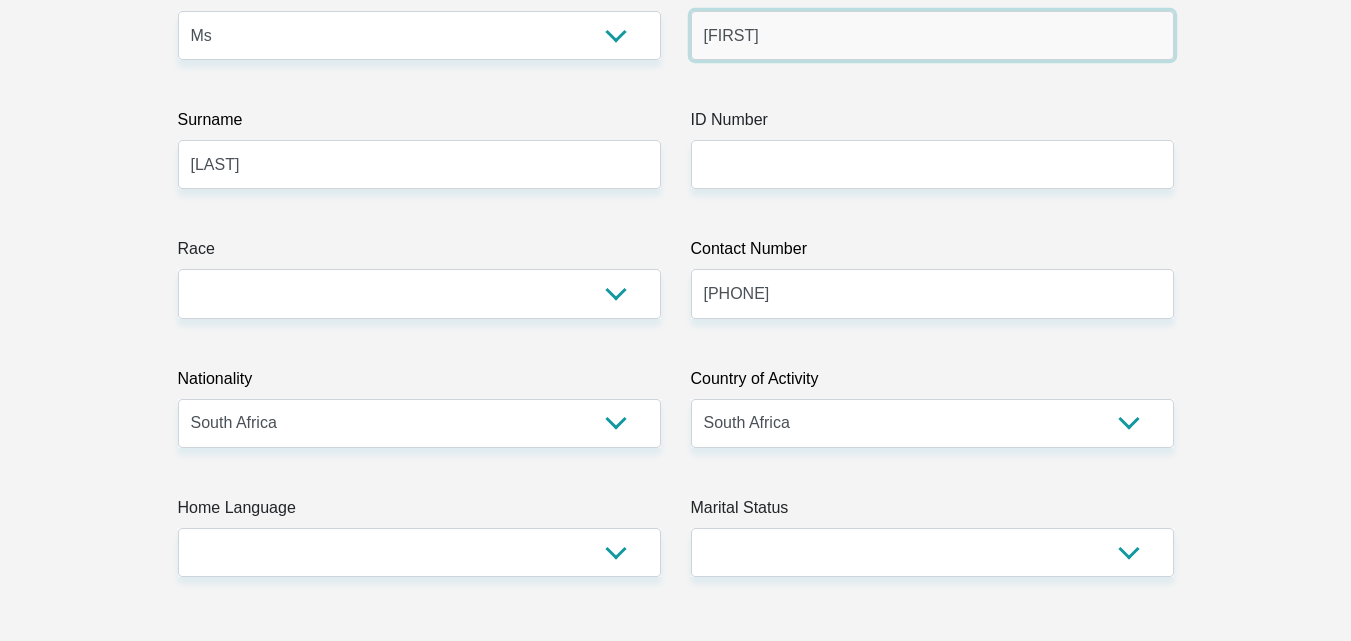 scroll, scrollTop: 300, scrollLeft: 0, axis: vertical 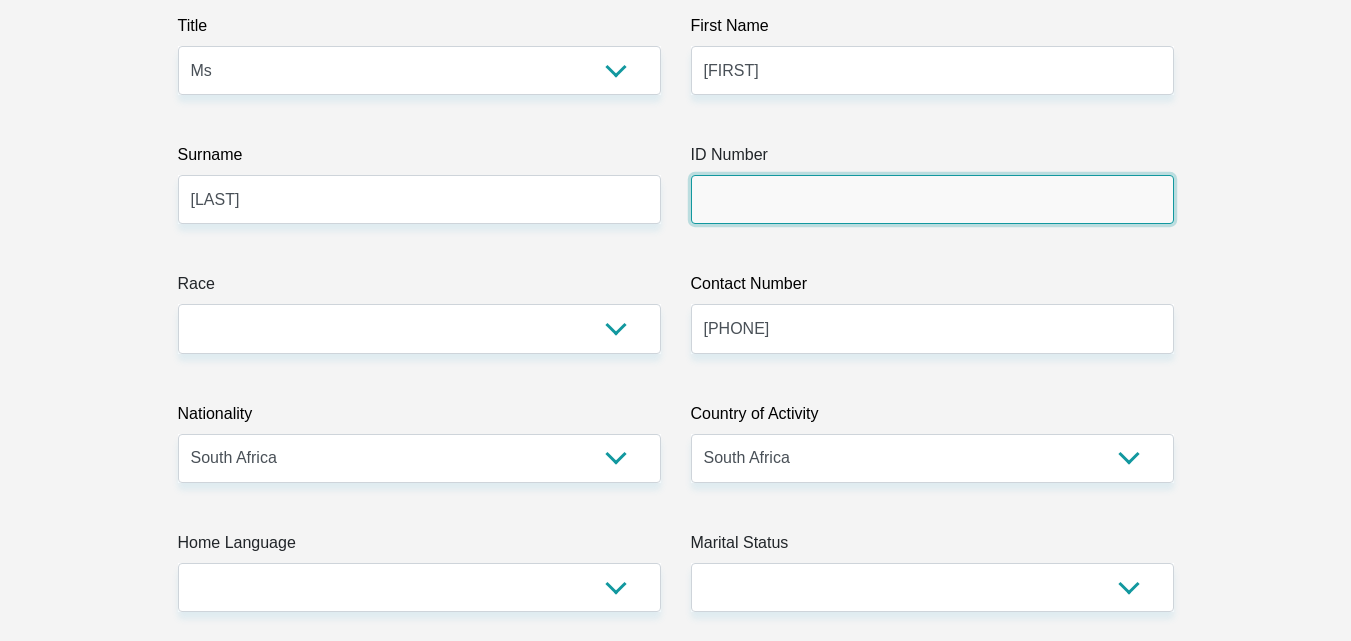 click on "ID Number" at bounding box center (932, 199) 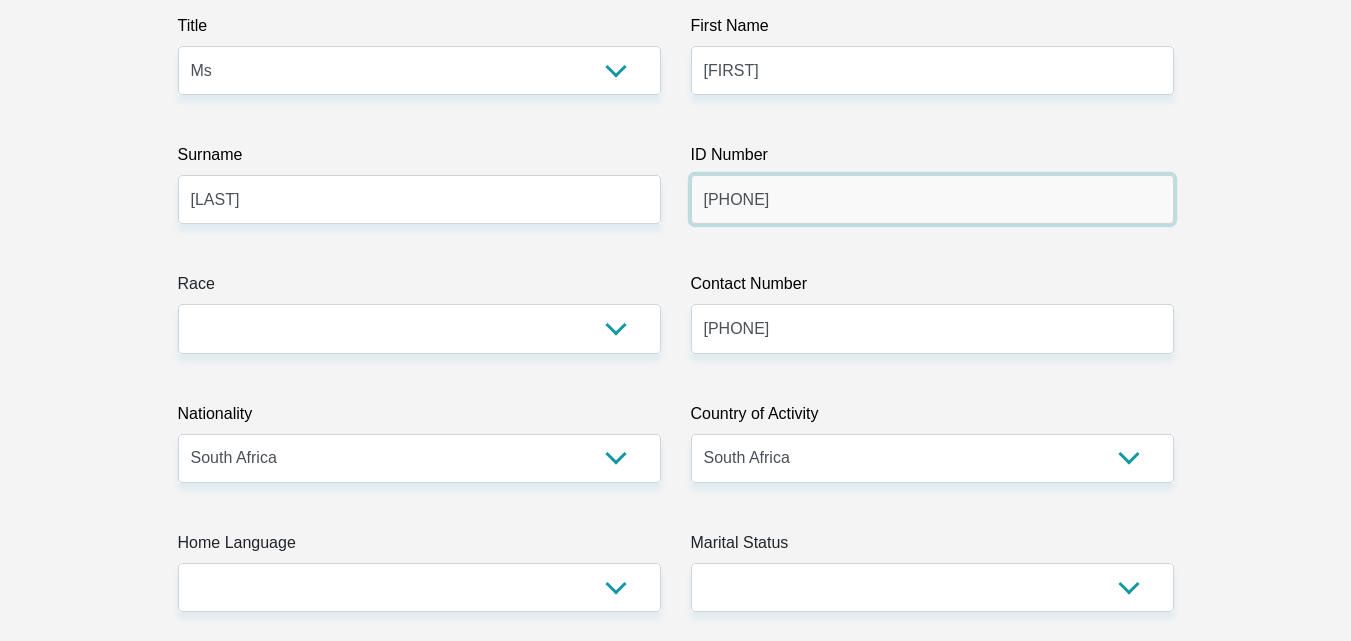 type on "[PHONE]" 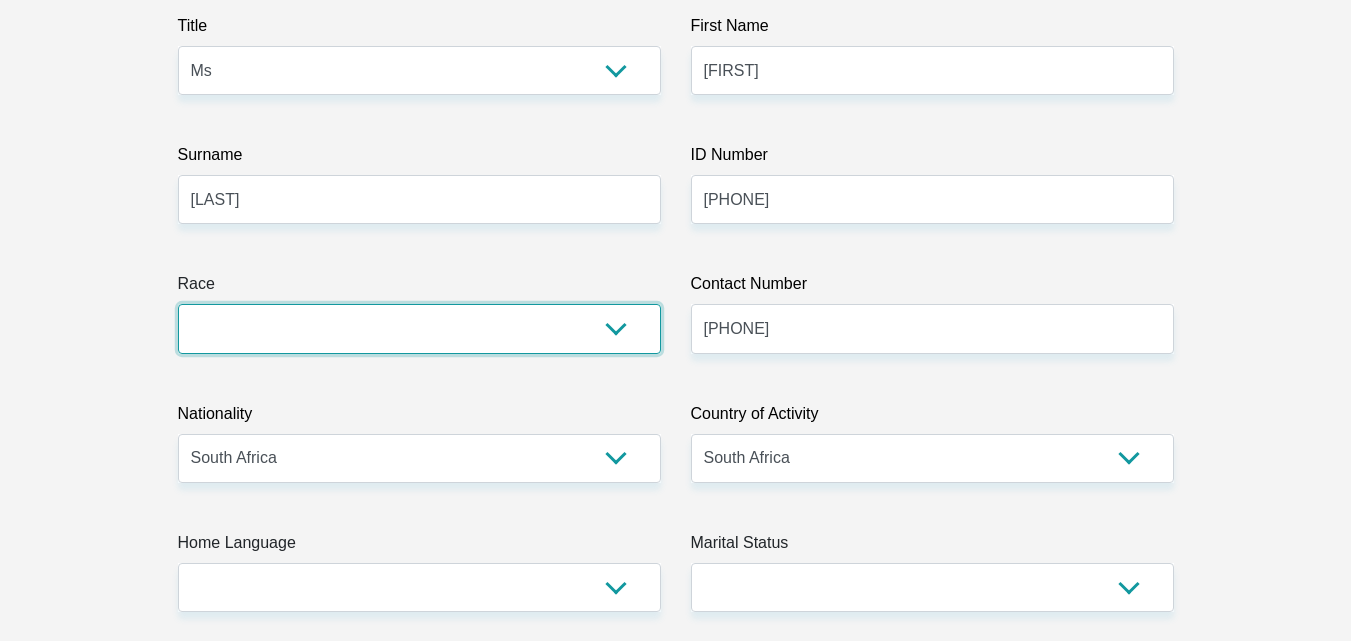 click on "Black
Coloured
Indian
White
Other" at bounding box center [419, 328] 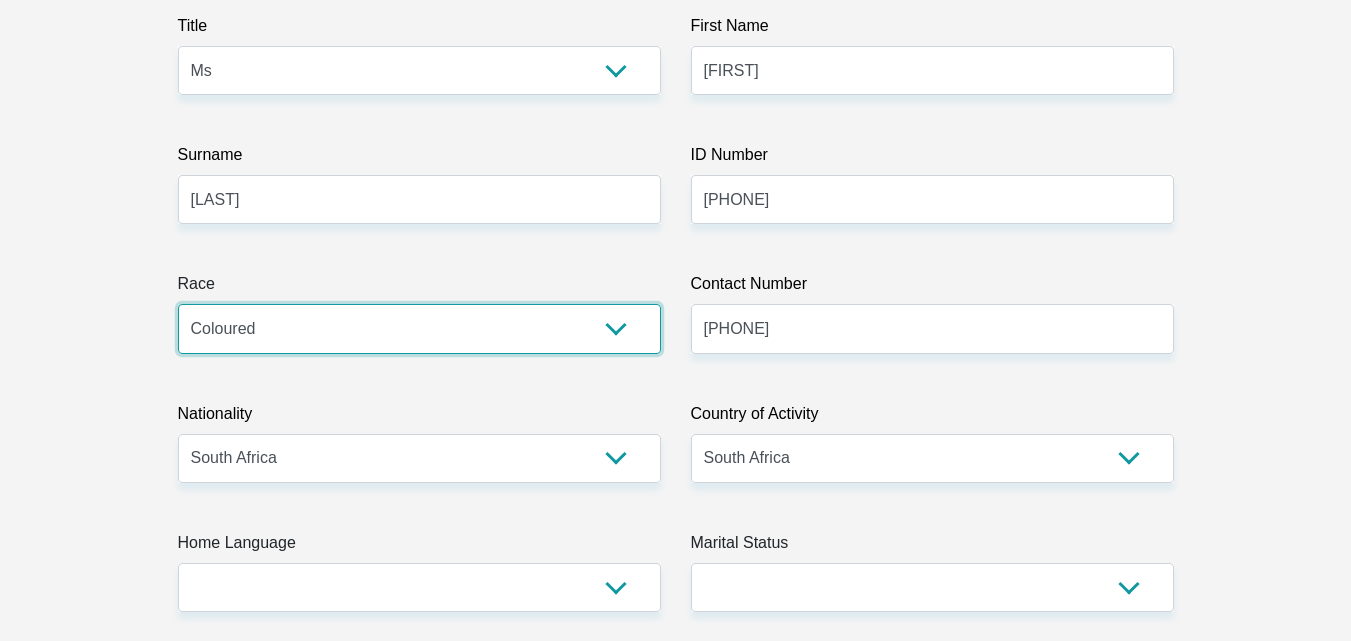 click on "Black
Coloured
Indian
White
Other" at bounding box center [419, 328] 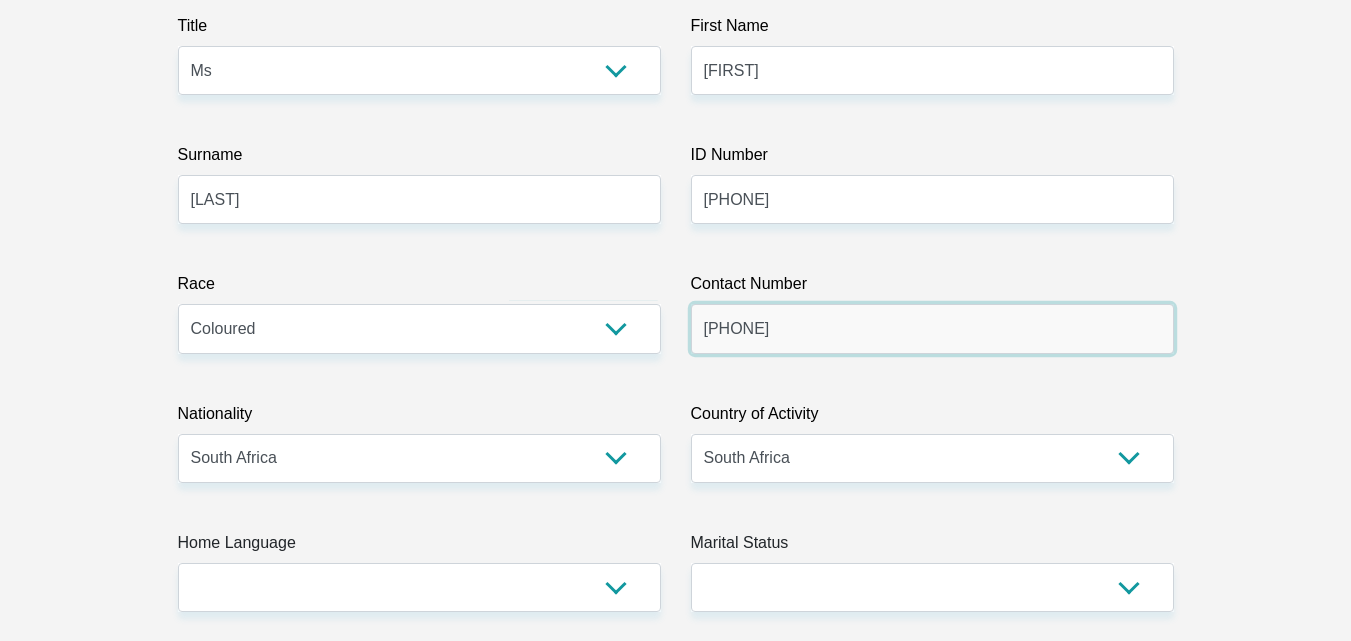click on "[PHONE]" at bounding box center (932, 328) 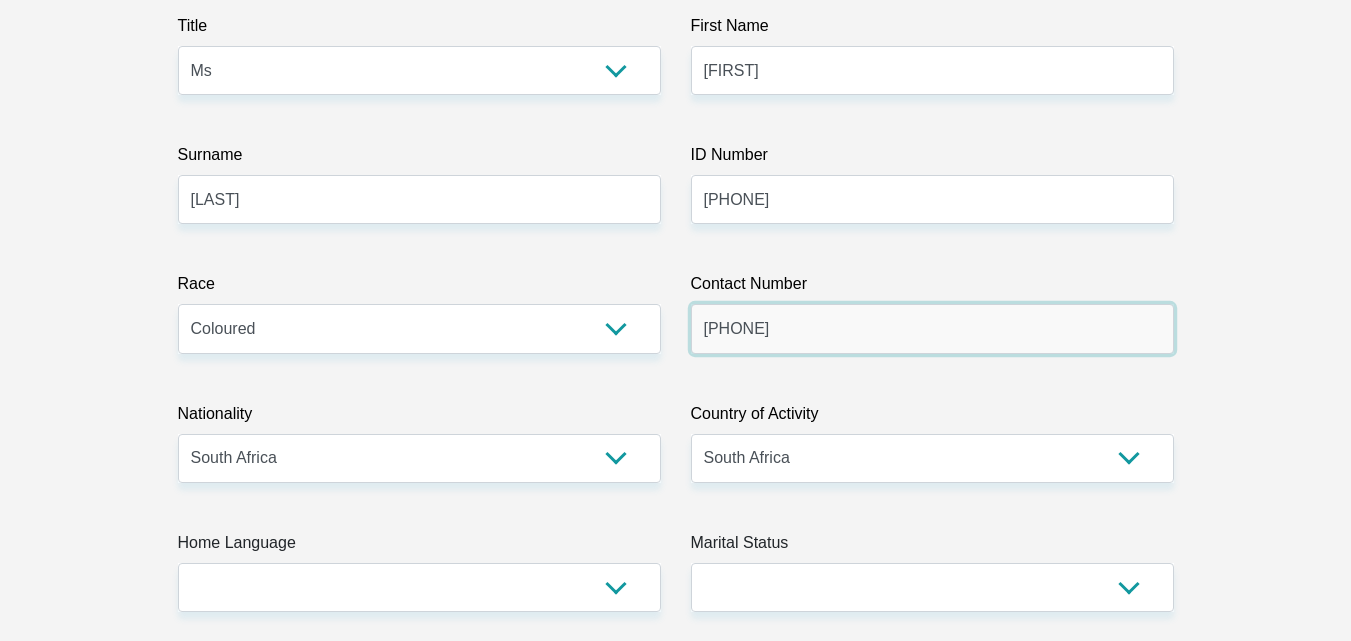 type on "[PHONE]" 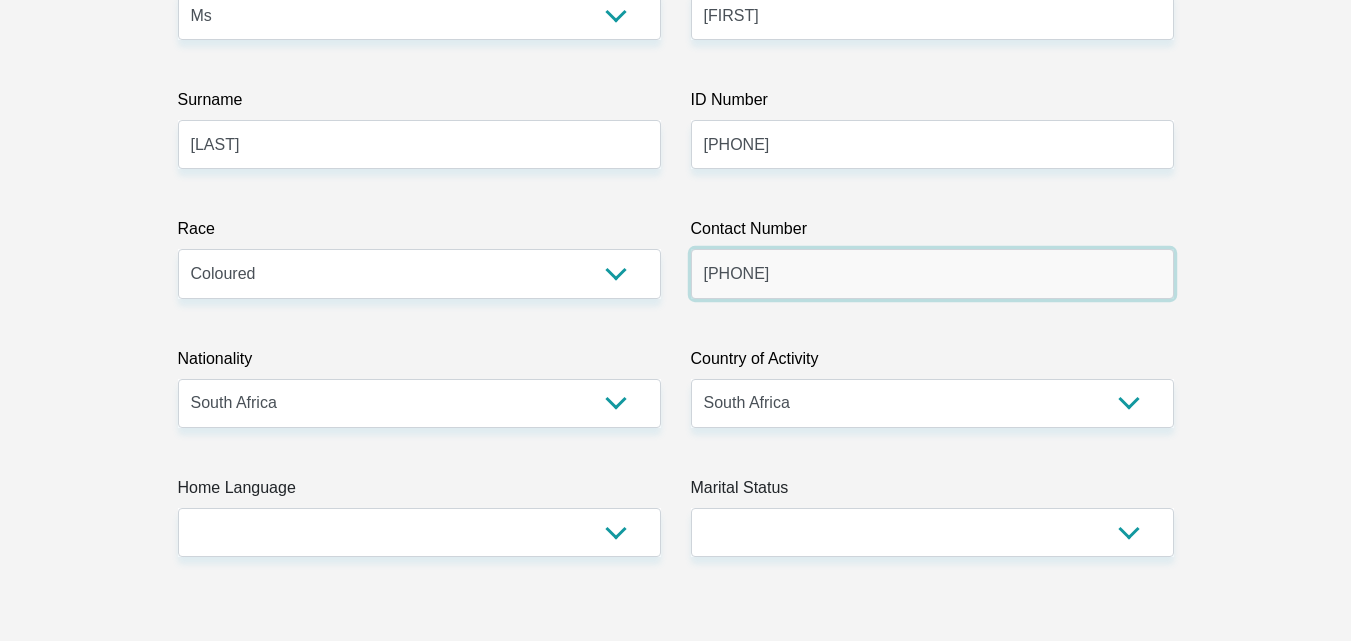 scroll, scrollTop: 500, scrollLeft: 0, axis: vertical 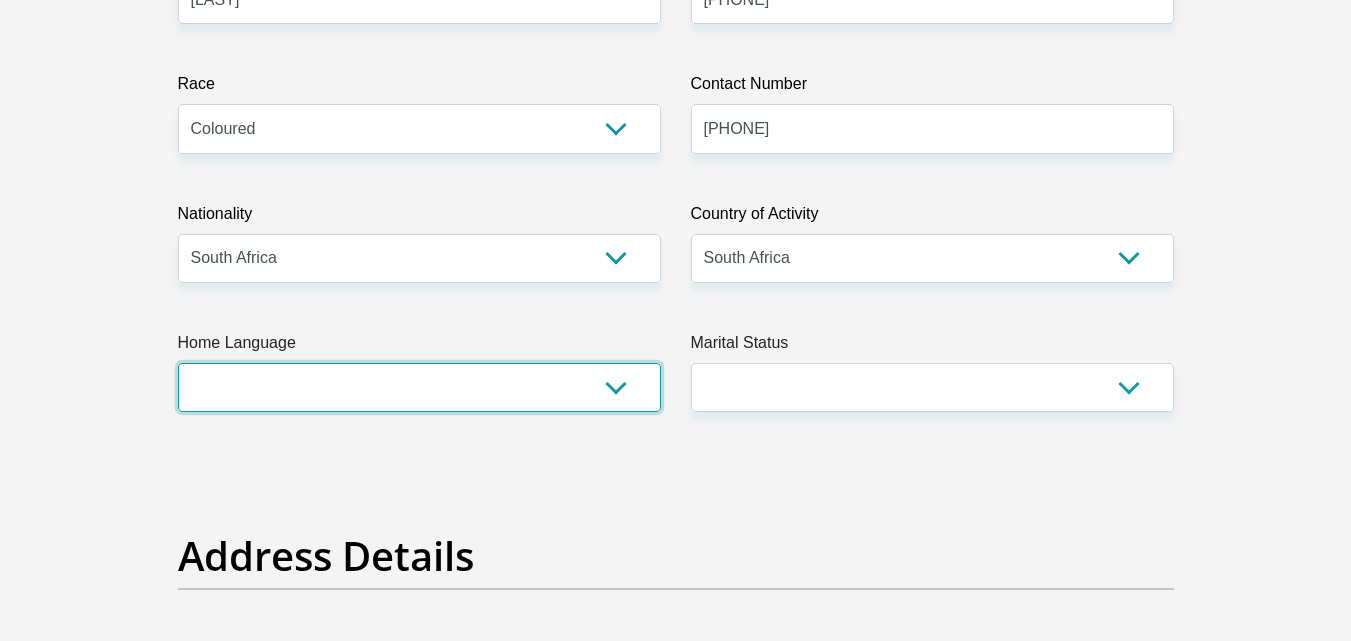 click on "Afrikaans
English
Sepedi
South Ndebele
Southern Sotho
Swati
Tsonga
Tswana
Venda
Xhosa
Zulu
Other" at bounding box center [419, 387] 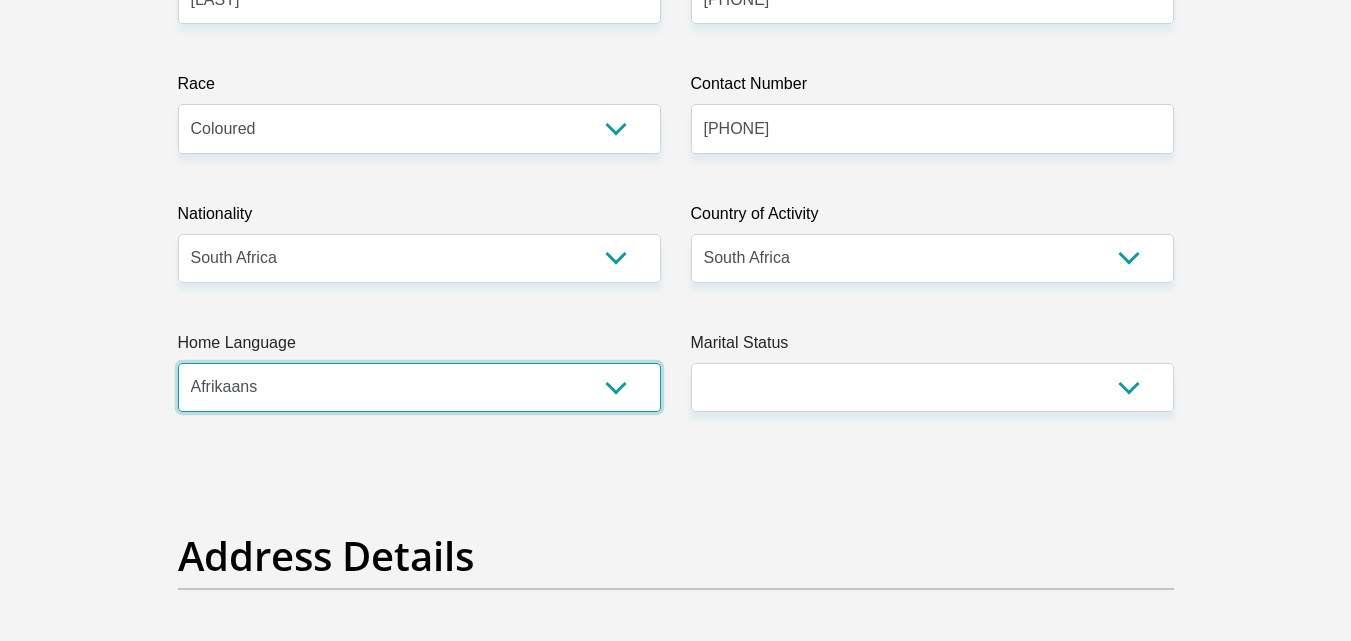 click on "Afrikaans
English
Sepedi
South Ndebele
Southern Sotho
Swati
Tsonga
Tswana
Venda
Xhosa
Zulu
Other" at bounding box center [419, 387] 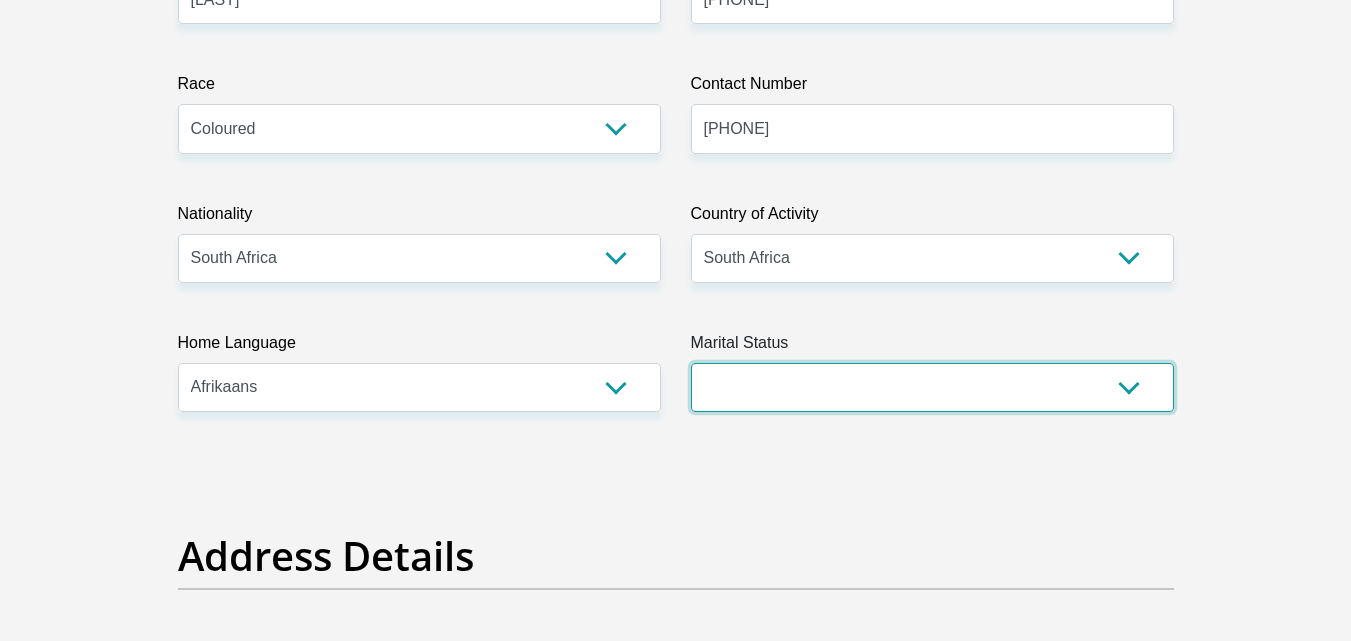 click on "Married ANC
Single
Divorced
Widowed
Married COP or Customary Law" at bounding box center [932, 387] 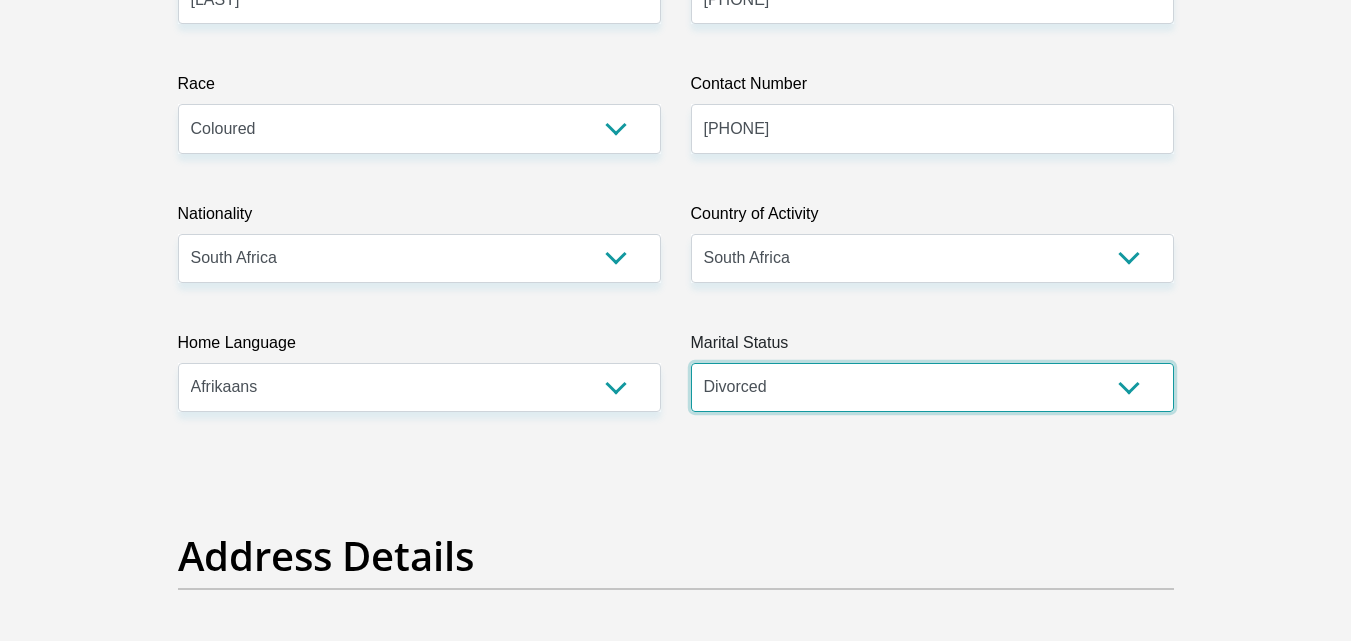 click on "Married ANC
Single
Divorced
Widowed
Married COP or Customary Law" at bounding box center (932, 387) 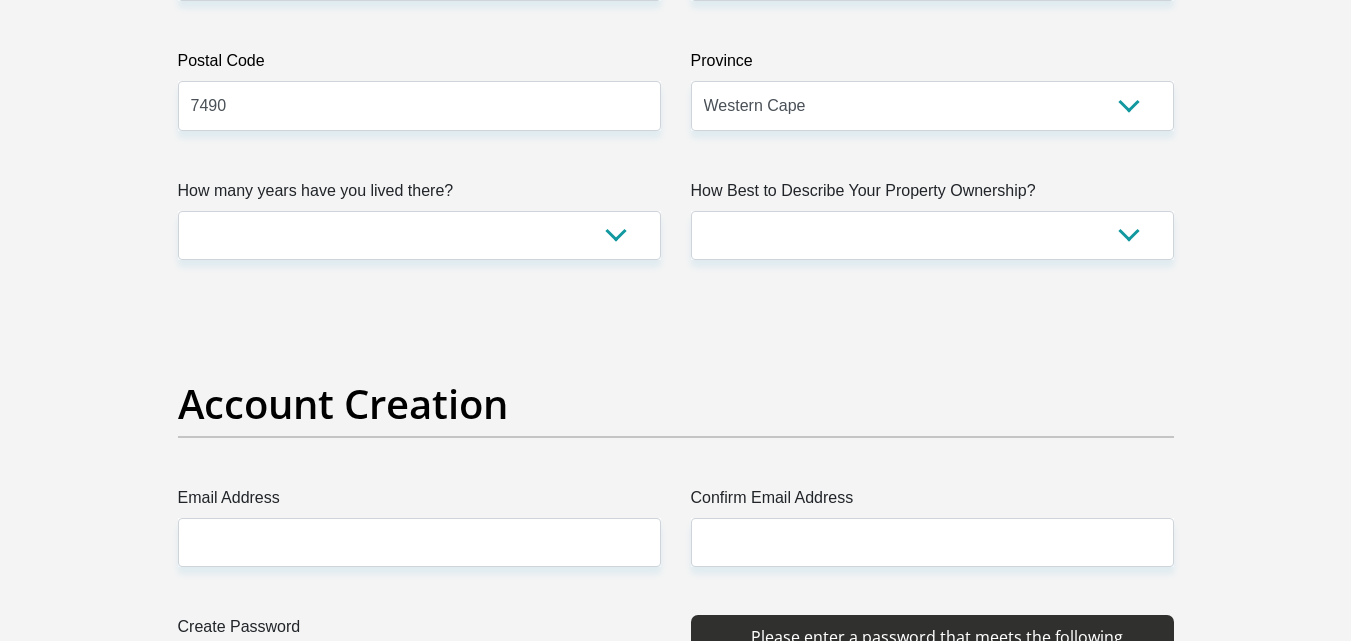 scroll, scrollTop: 1400, scrollLeft: 0, axis: vertical 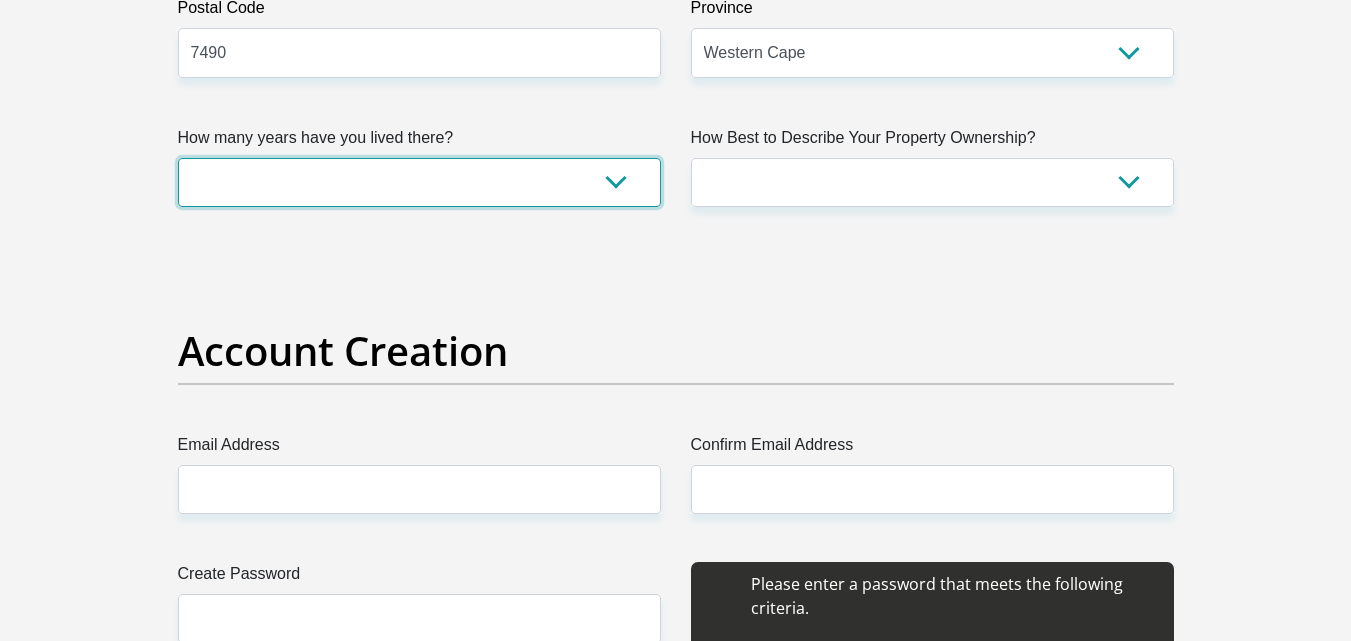 drag, startPoint x: 612, startPoint y: 187, endPoint x: 605, endPoint y: 201, distance: 15.652476 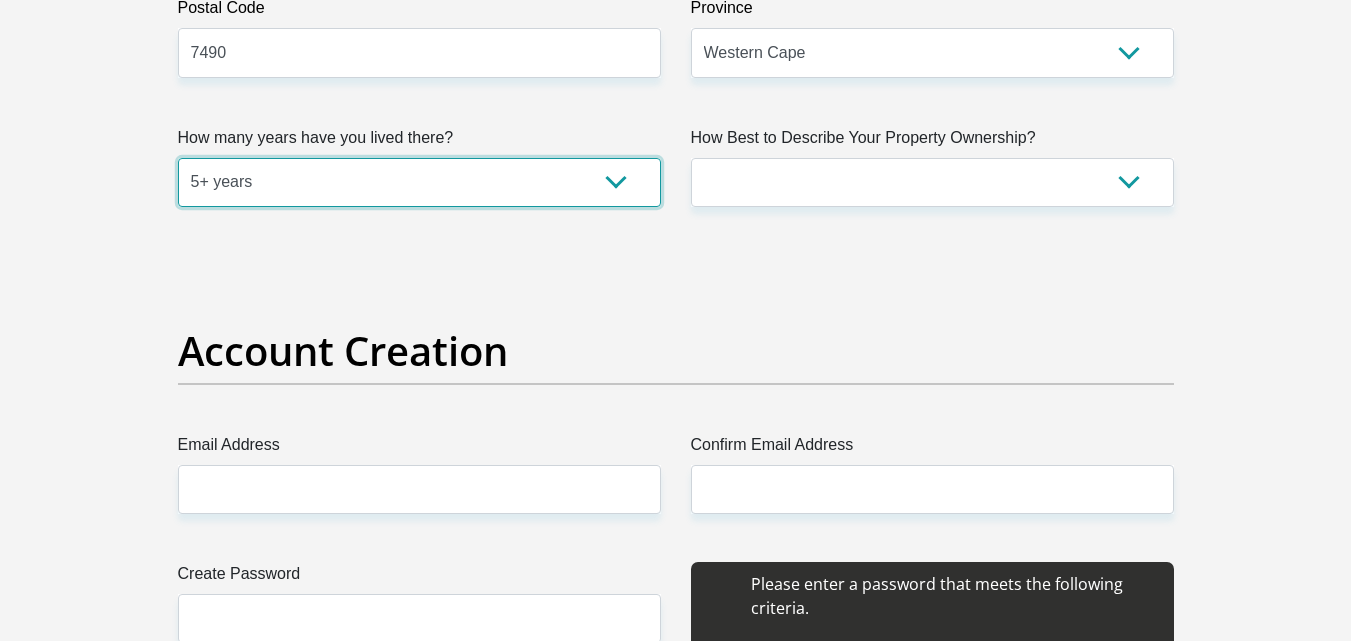 click on "less than 1 year
1-3 years
3-5 years
5+ years" at bounding box center (419, 182) 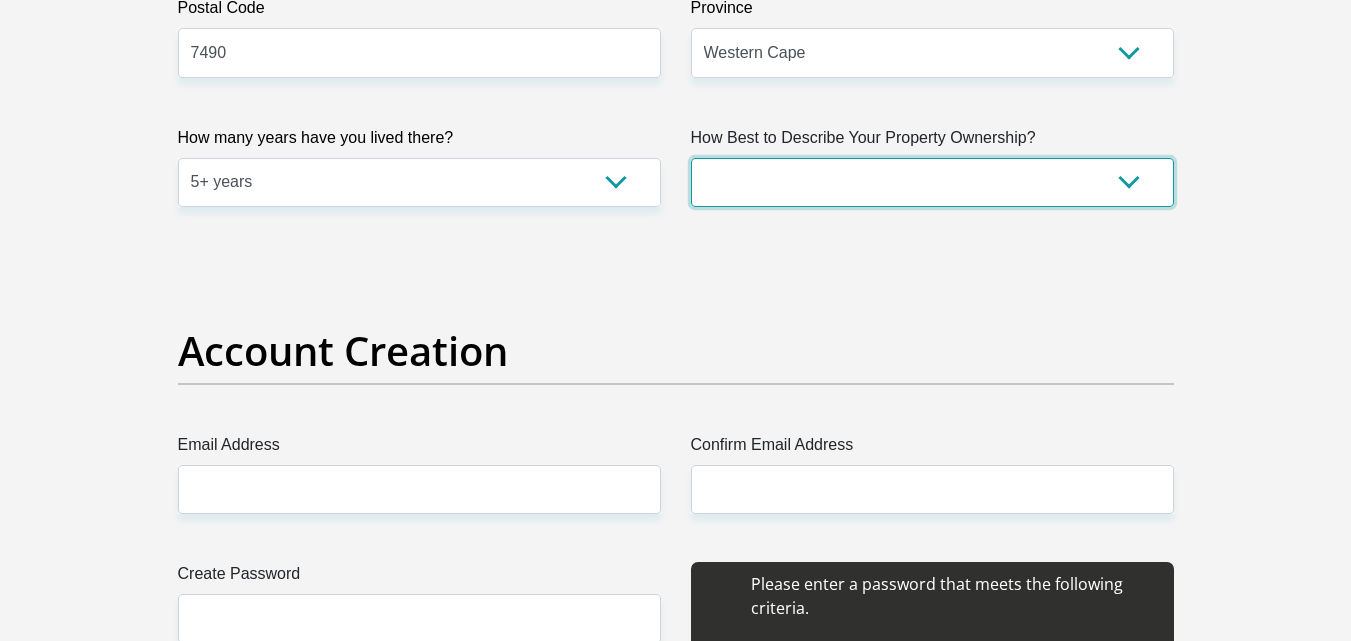 click on "Owned
Rented
Family Owned
Company Dwelling" at bounding box center [932, 182] 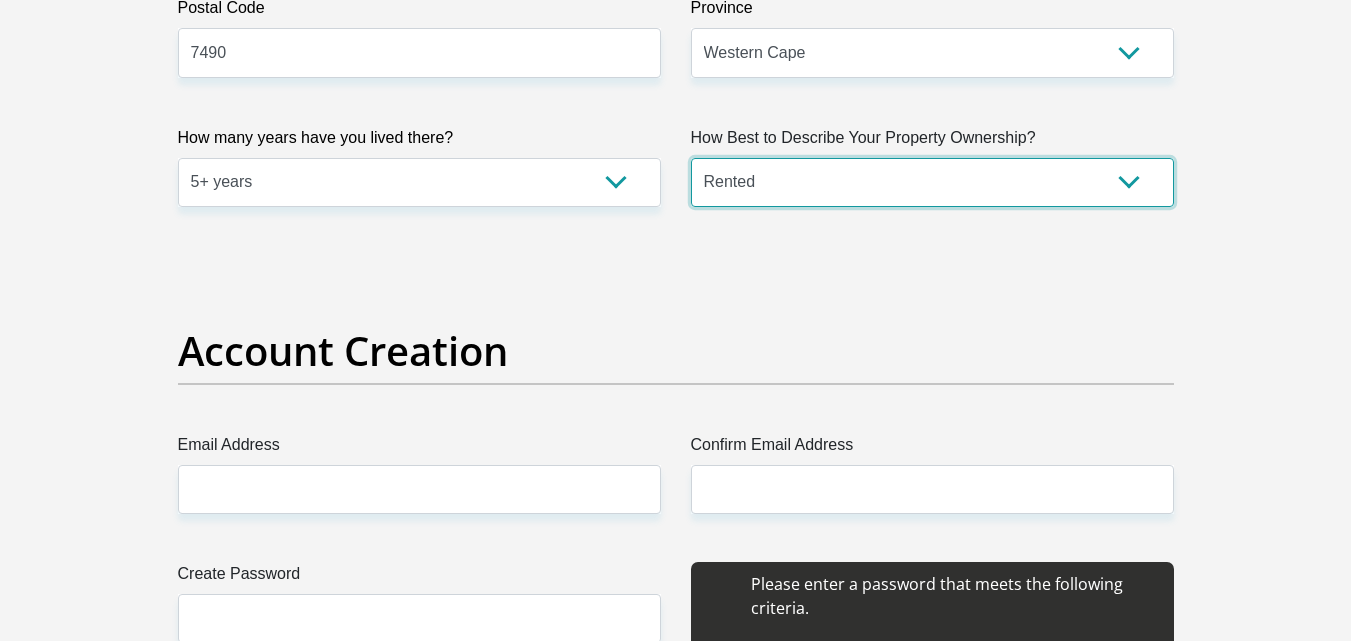 click on "Owned
Rented
Family Owned
Company Dwelling" at bounding box center [932, 182] 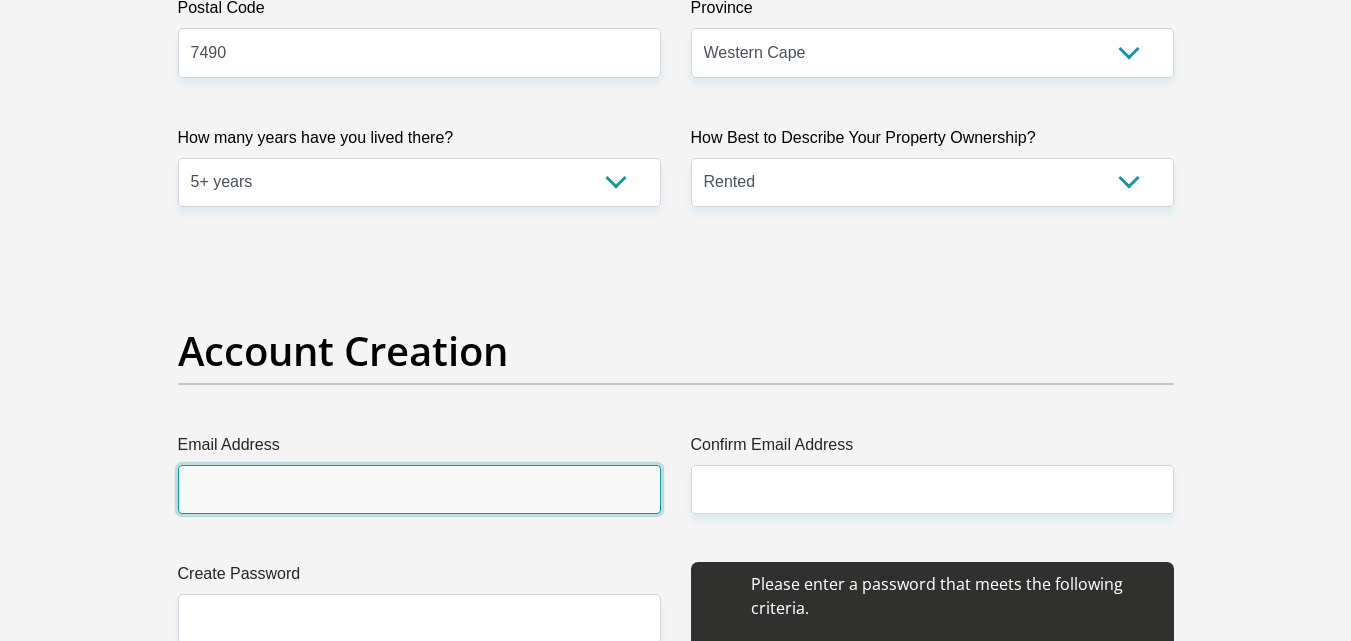 click on "Email Address" at bounding box center [419, 489] 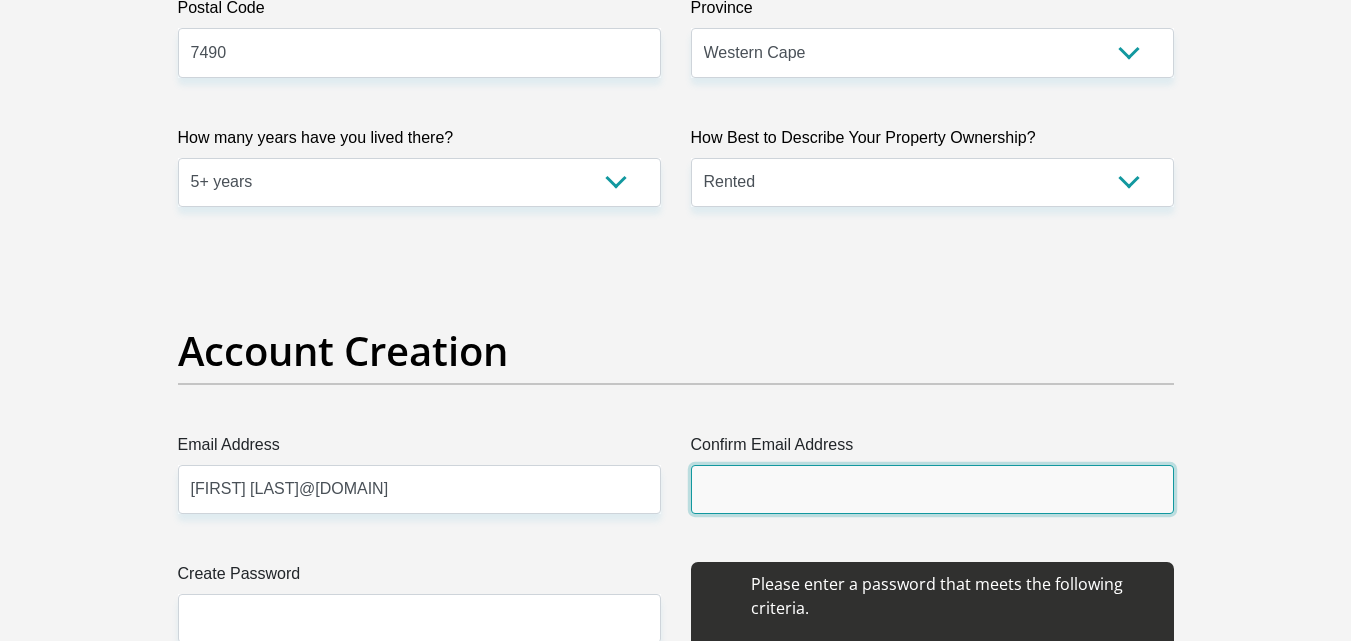 type on "[FIRST] [LAST]@[DOMAIN]" 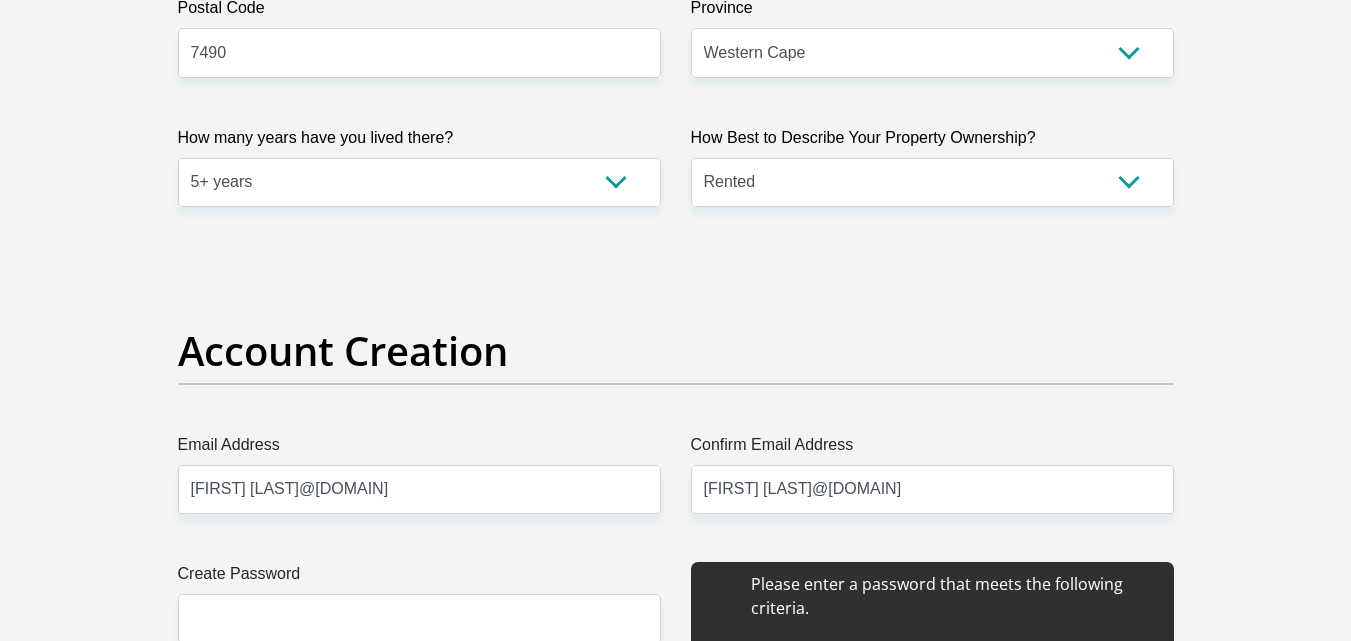 type 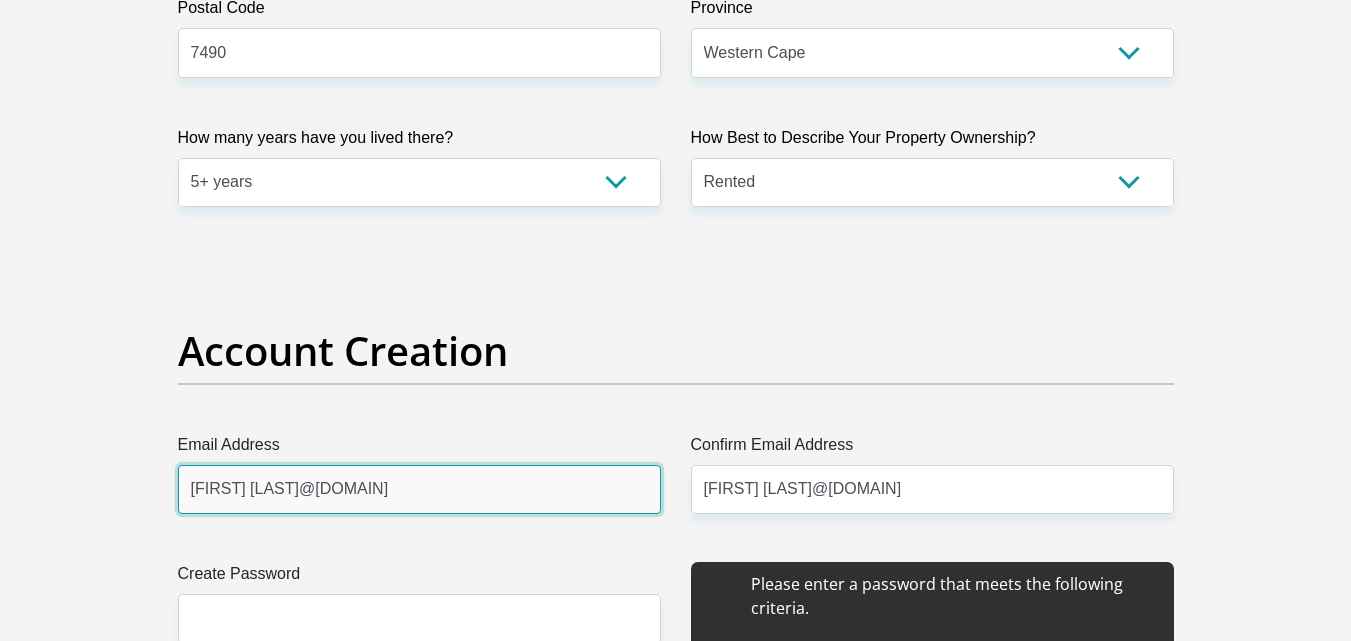 type 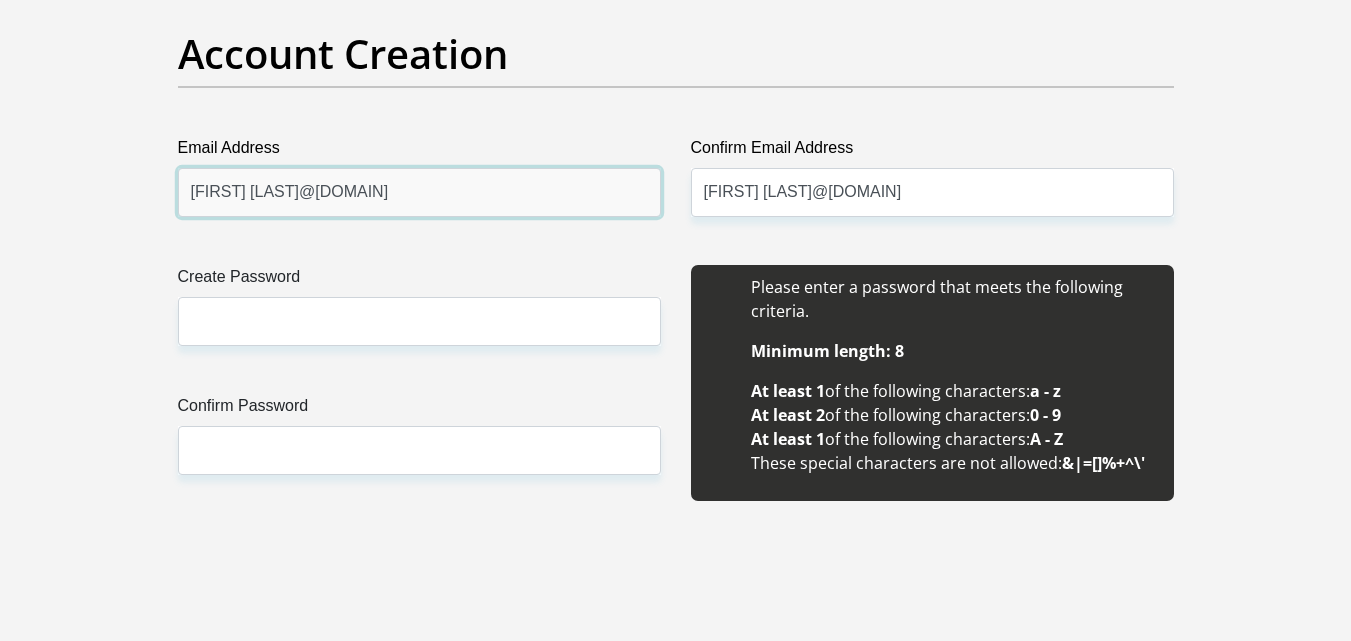 scroll, scrollTop: 1800, scrollLeft: 0, axis: vertical 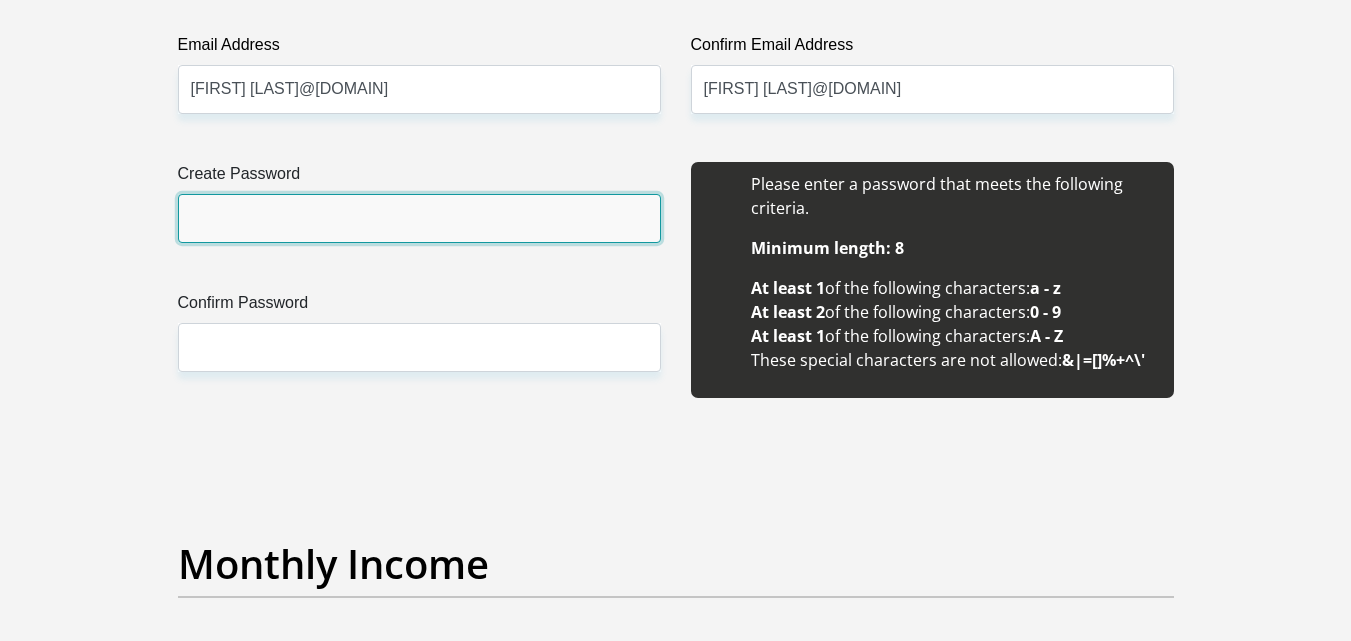 click on "Create Password" at bounding box center (419, 218) 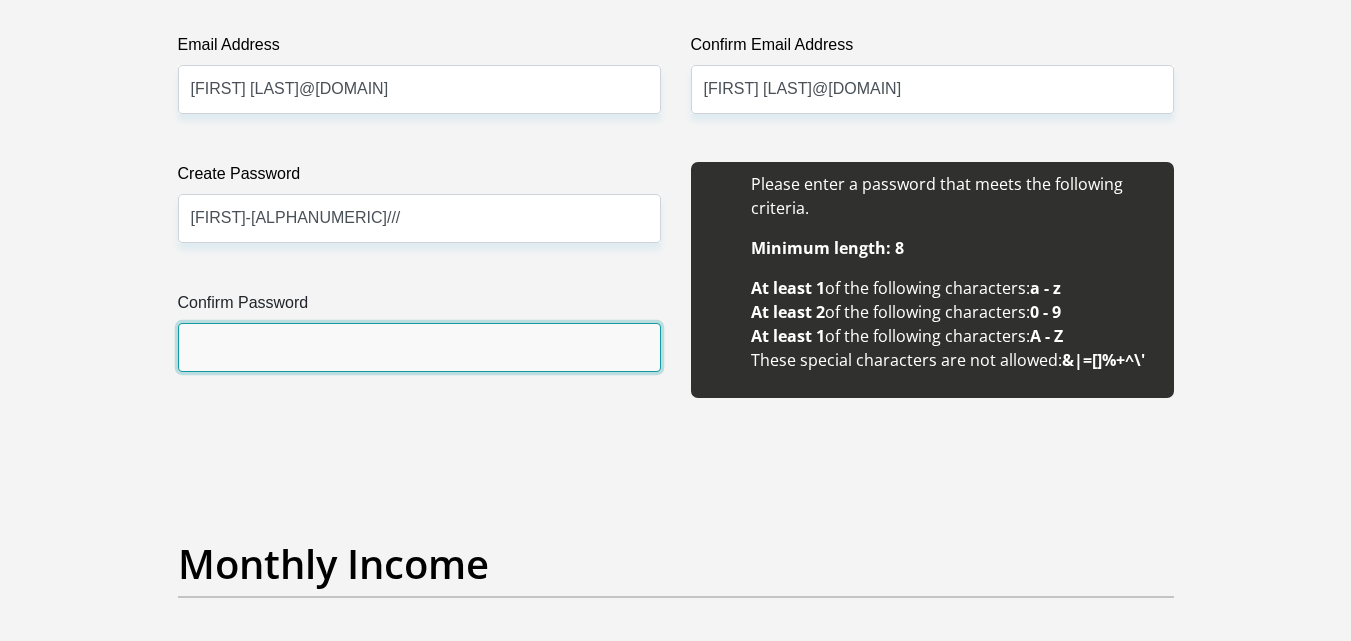 click on "Confirm Password" at bounding box center [419, 347] 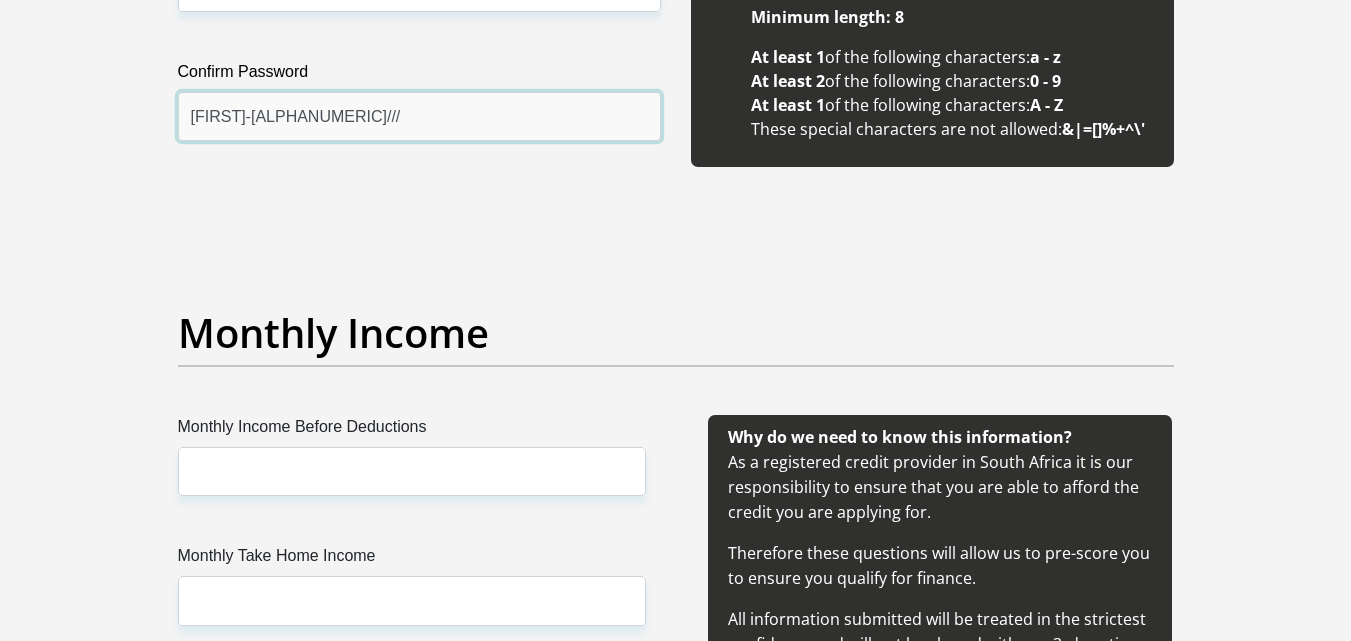 scroll, scrollTop: 2100, scrollLeft: 0, axis: vertical 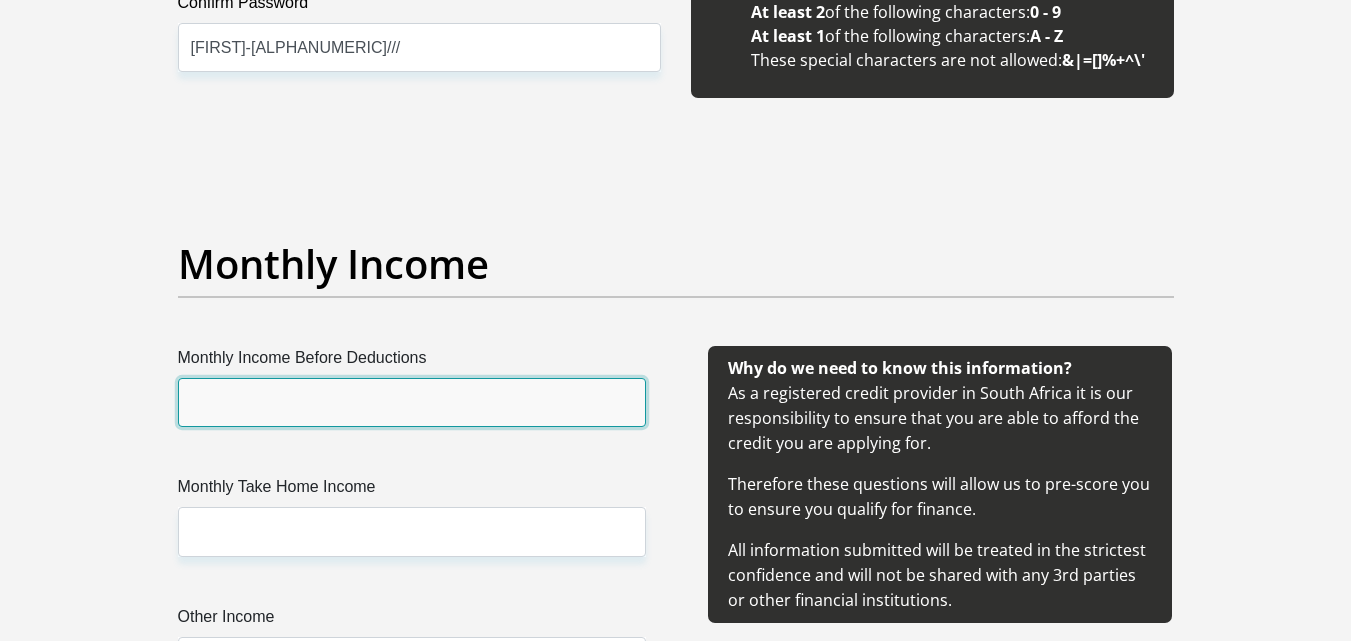 click on "Monthly Income Before Deductions" at bounding box center (412, 402) 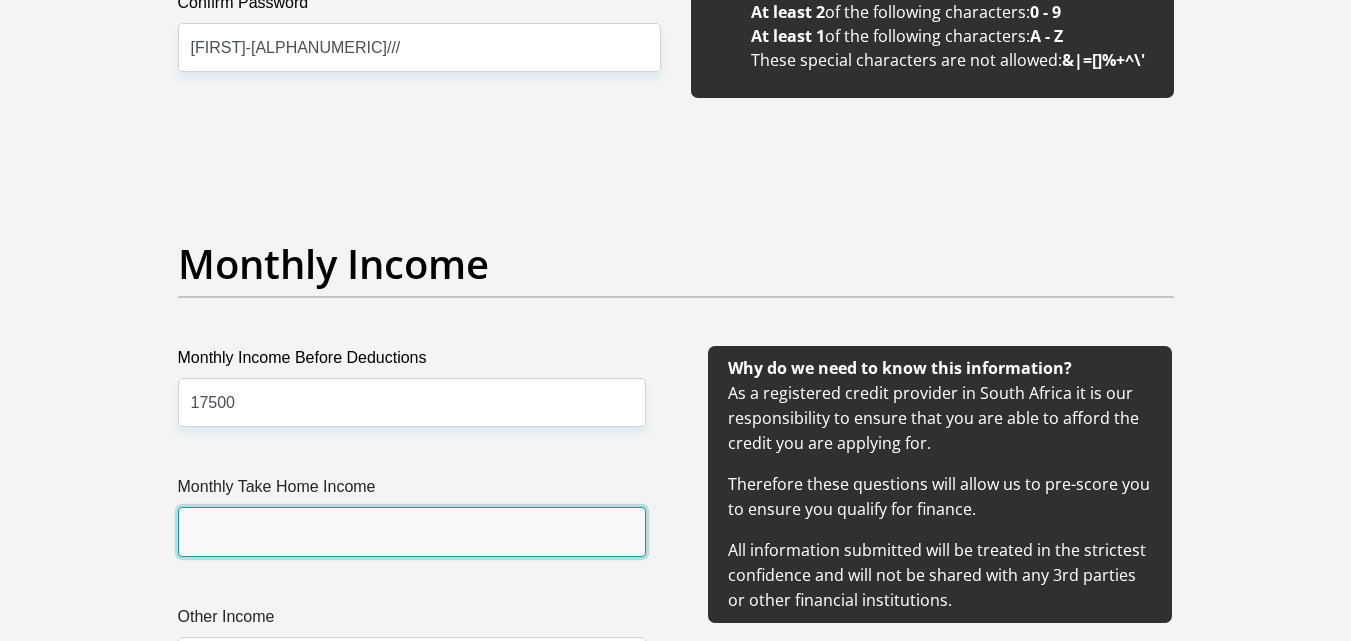 click on "Monthly Take Home Income" at bounding box center [412, 531] 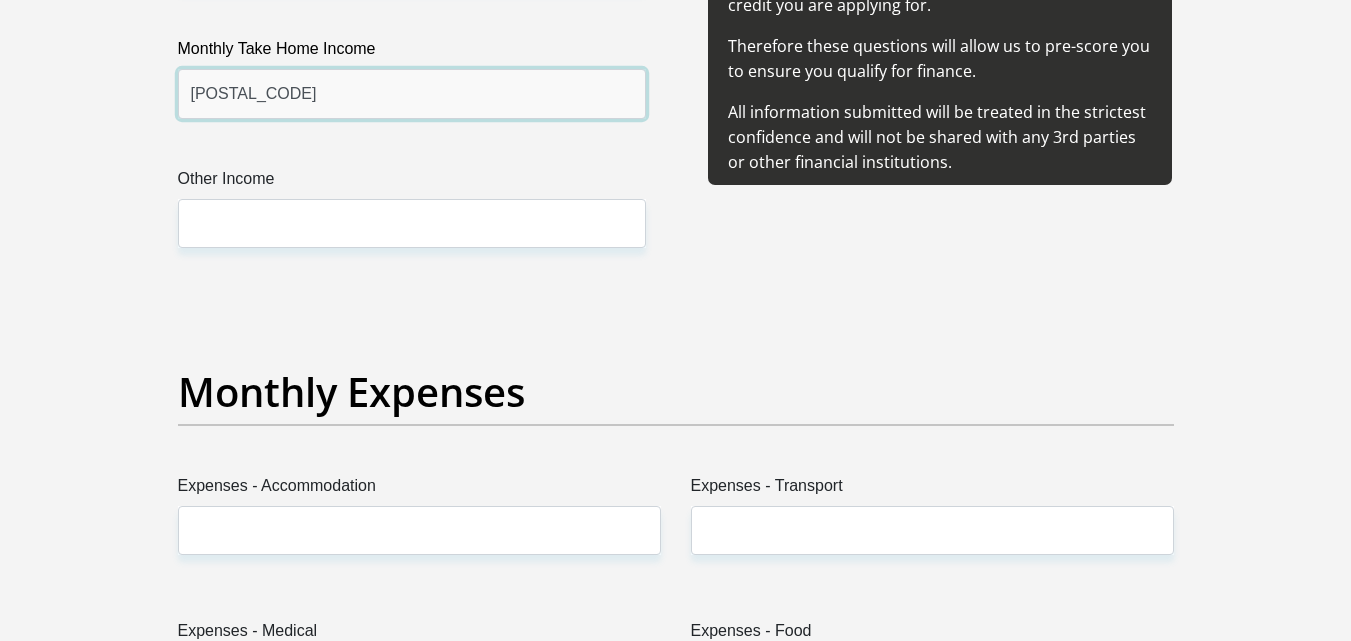 scroll, scrollTop: 2600, scrollLeft: 0, axis: vertical 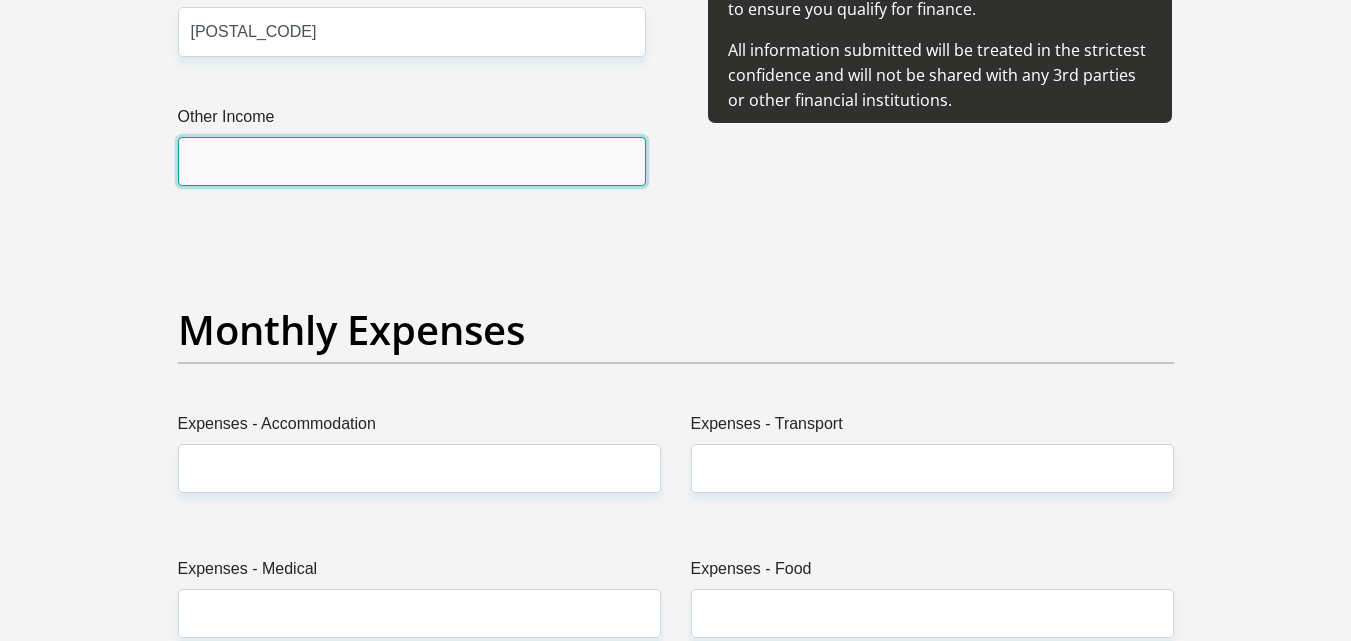 click on "Other Income" at bounding box center [412, 161] 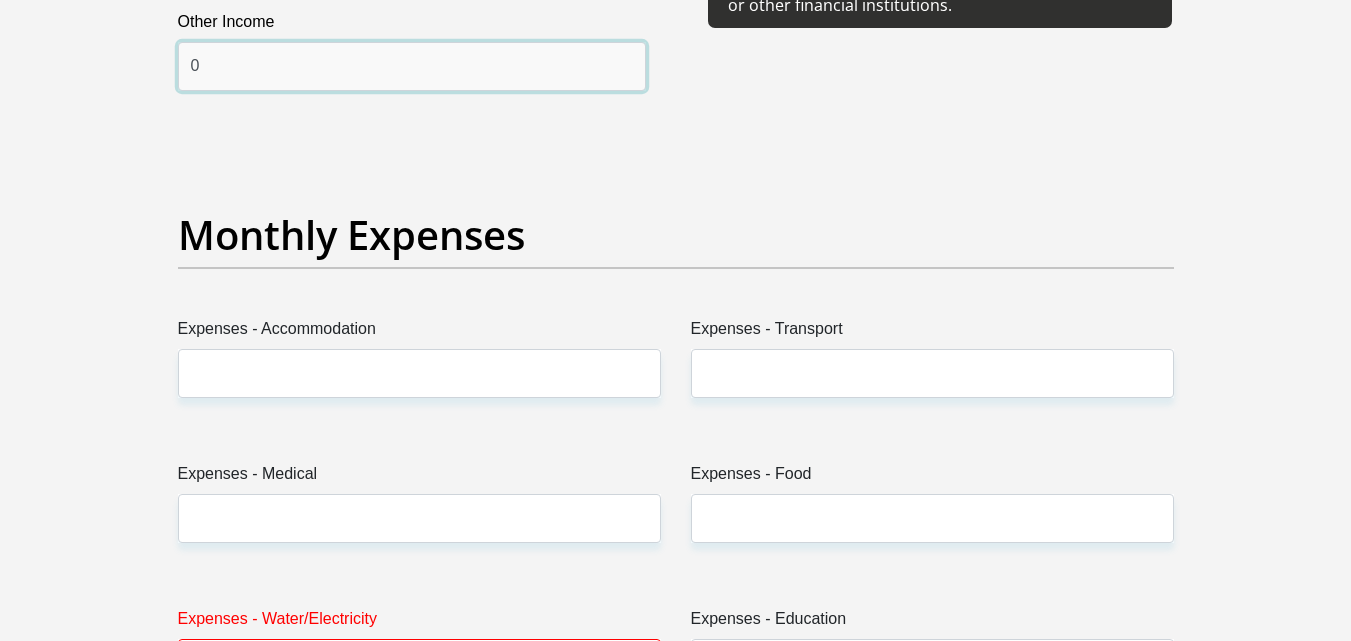 scroll, scrollTop: 2900, scrollLeft: 0, axis: vertical 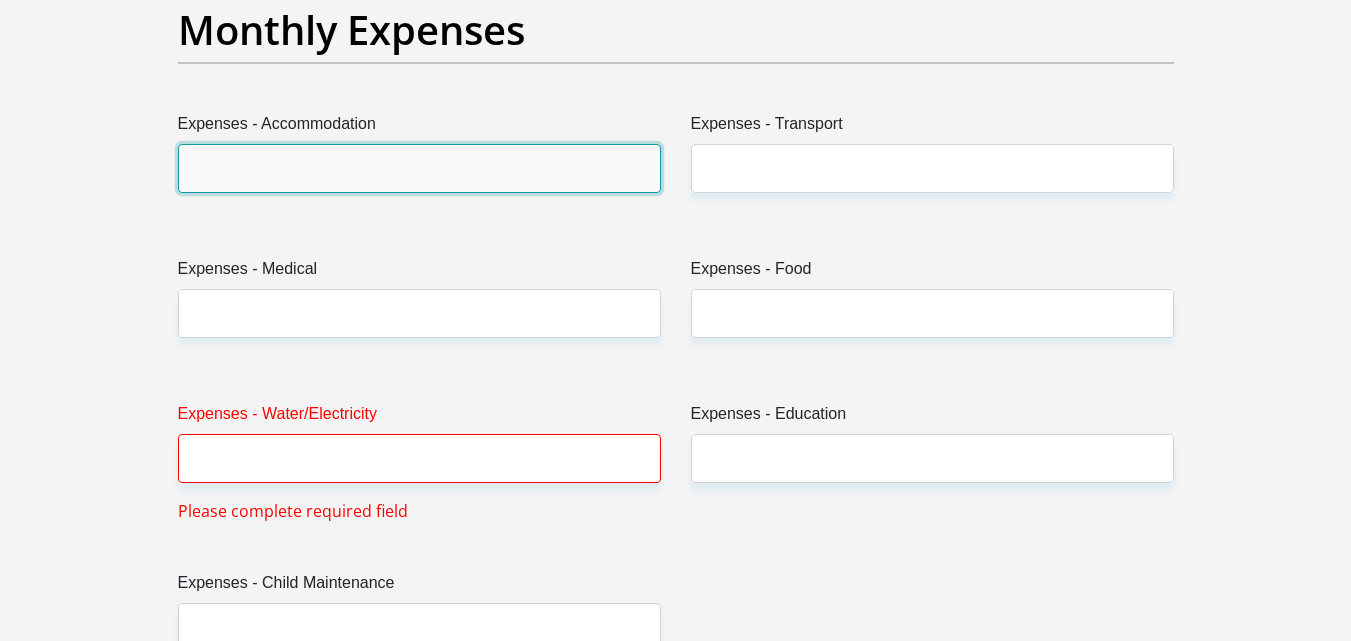 click on "Expenses - Accommodation" at bounding box center [419, 168] 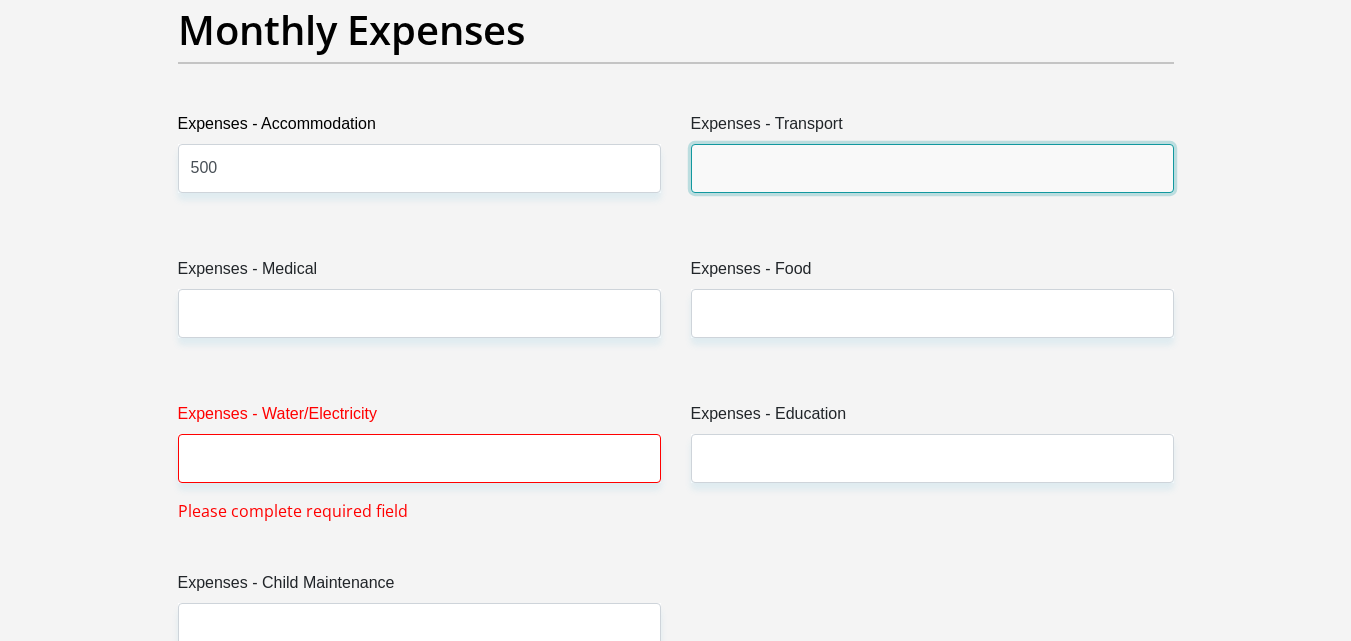 click on "Expenses - Transport" at bounding box center (932, 168) 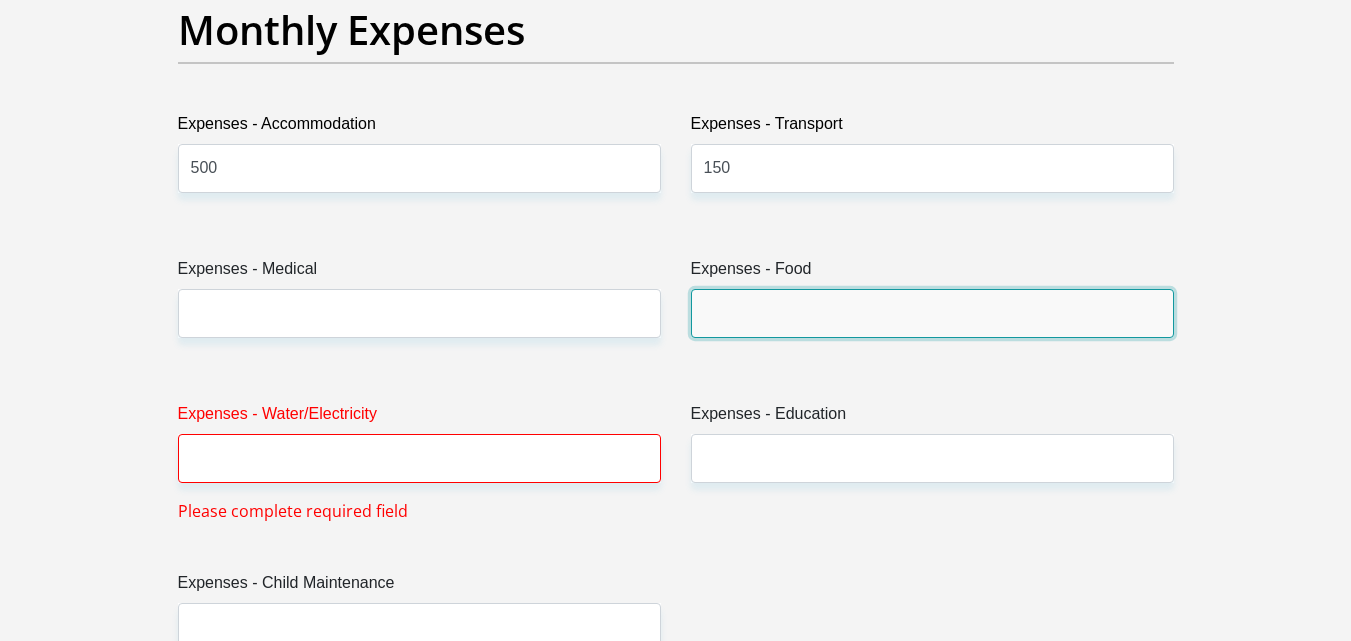 click on "Expenses - Food" at bounding box center (932, 313) 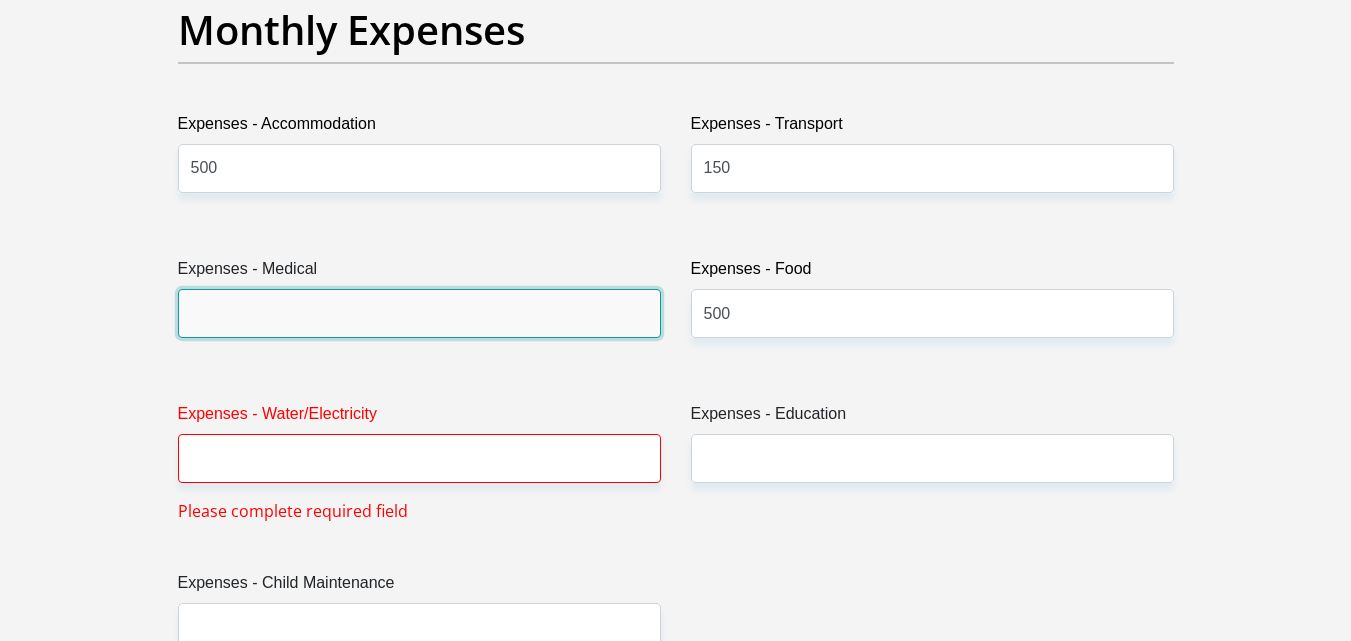 click on "Expenses - Medical" at bounding box center (419, 313) 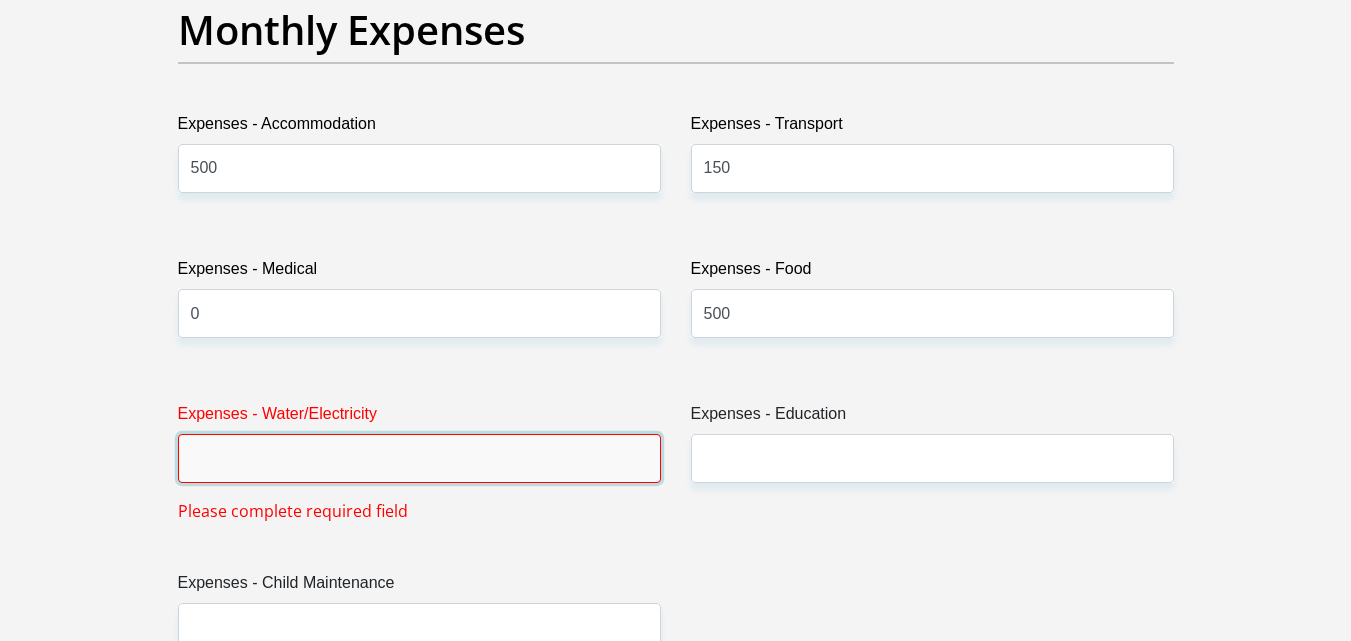 click on "Expenses - Water/Electricity" at bounding box center [419, 458] 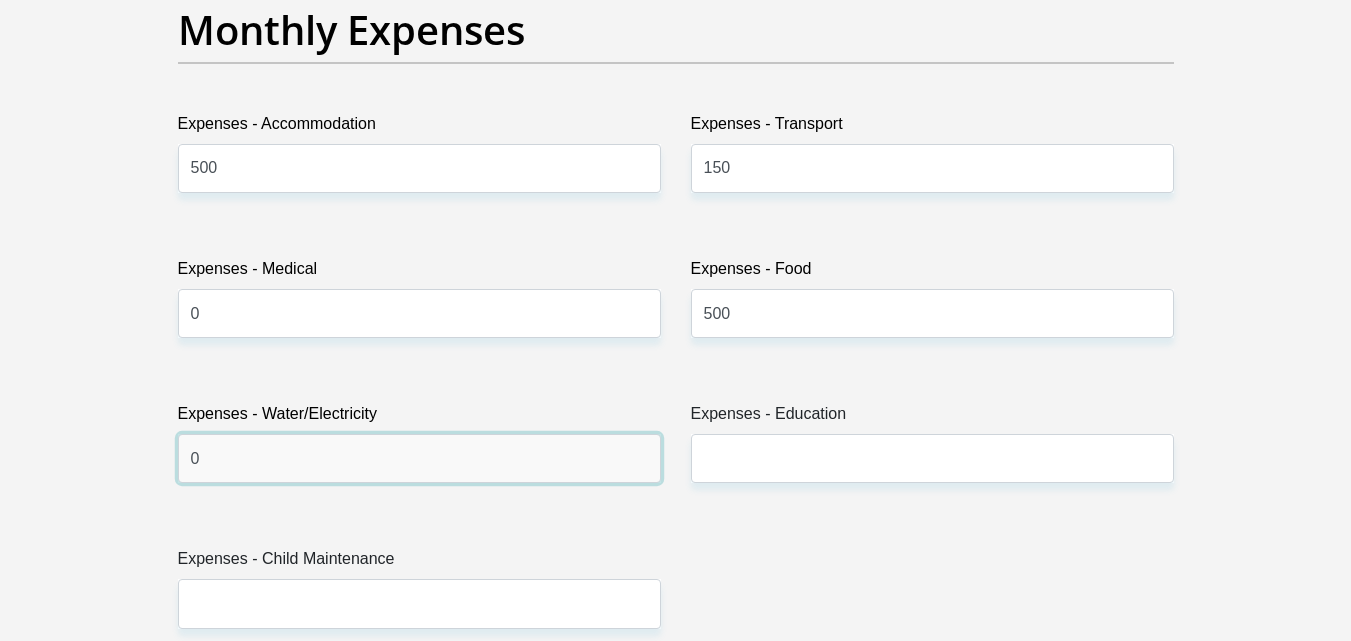 type on "0" 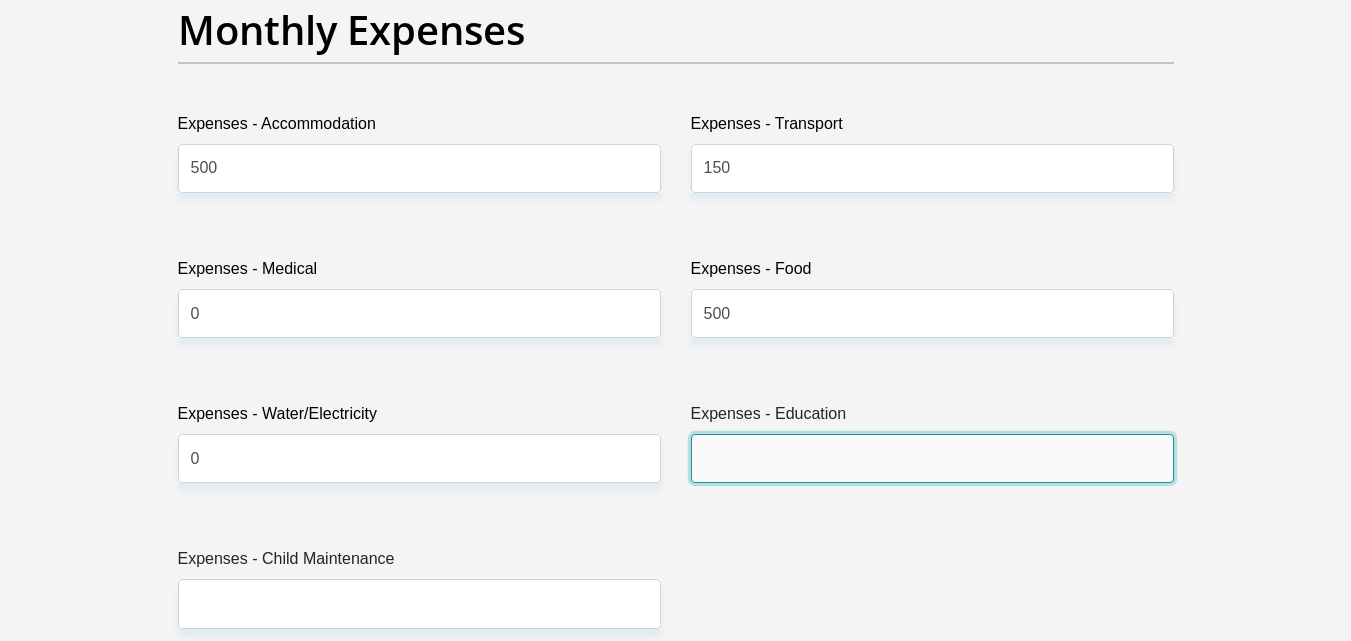click on "Expenses - Education" at bounding box center [932, 458] 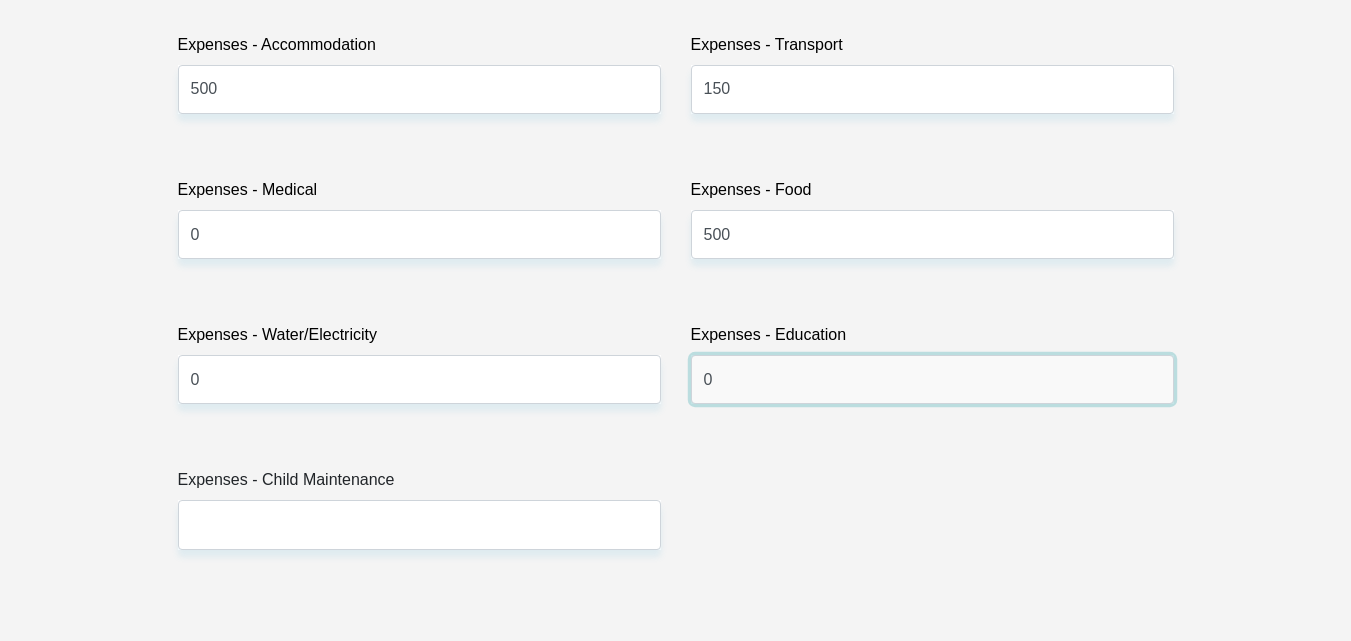 scroll, scrollTop: 3100, scrollLeft: 0, axis: vertical 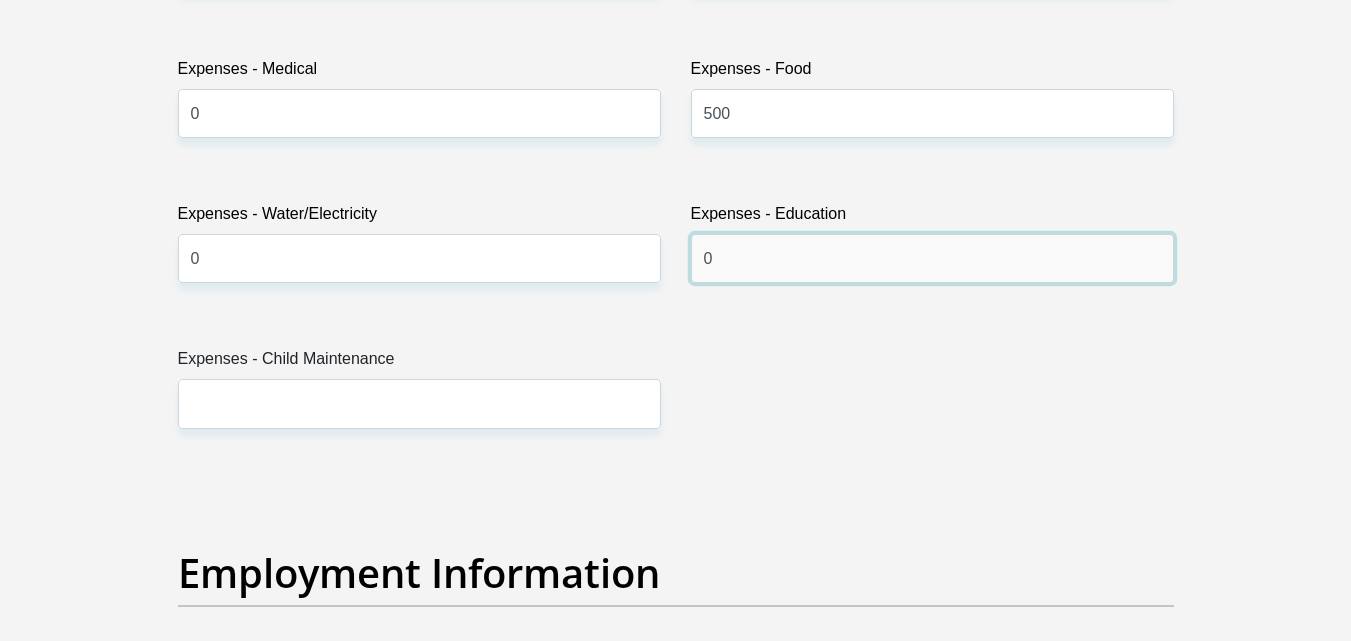 type on "0" 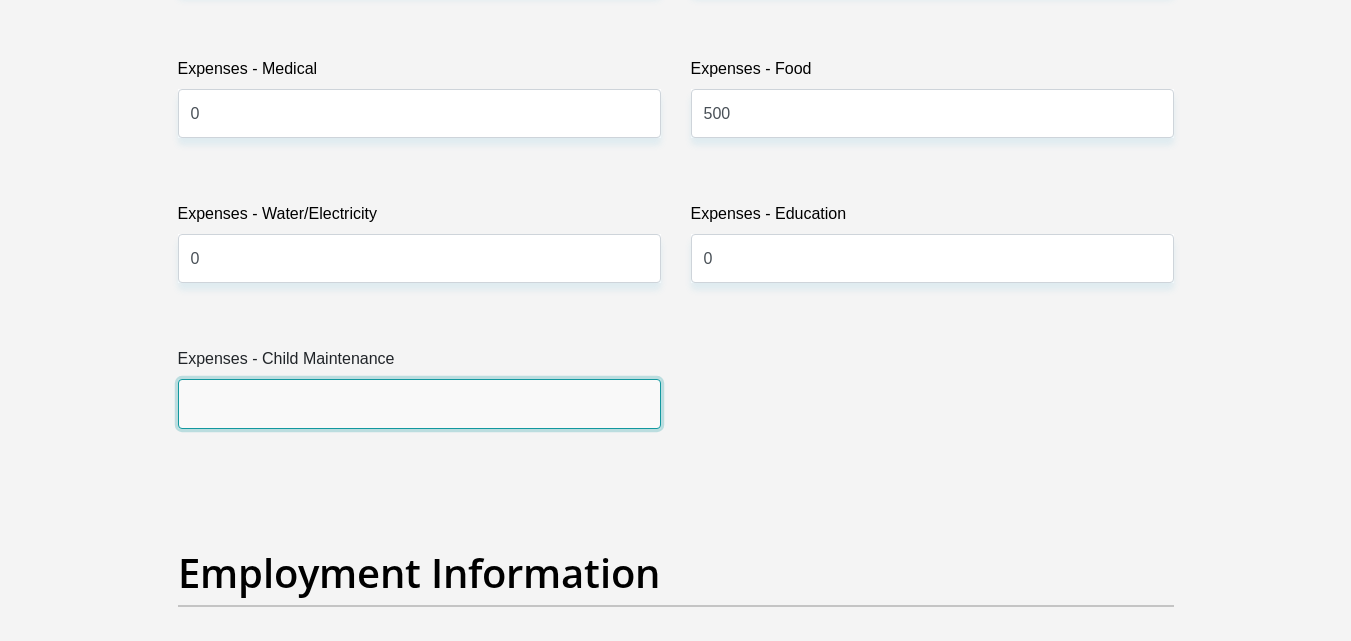 click on "Expenses - Child Maintenance" at bounding box center (419, 403) 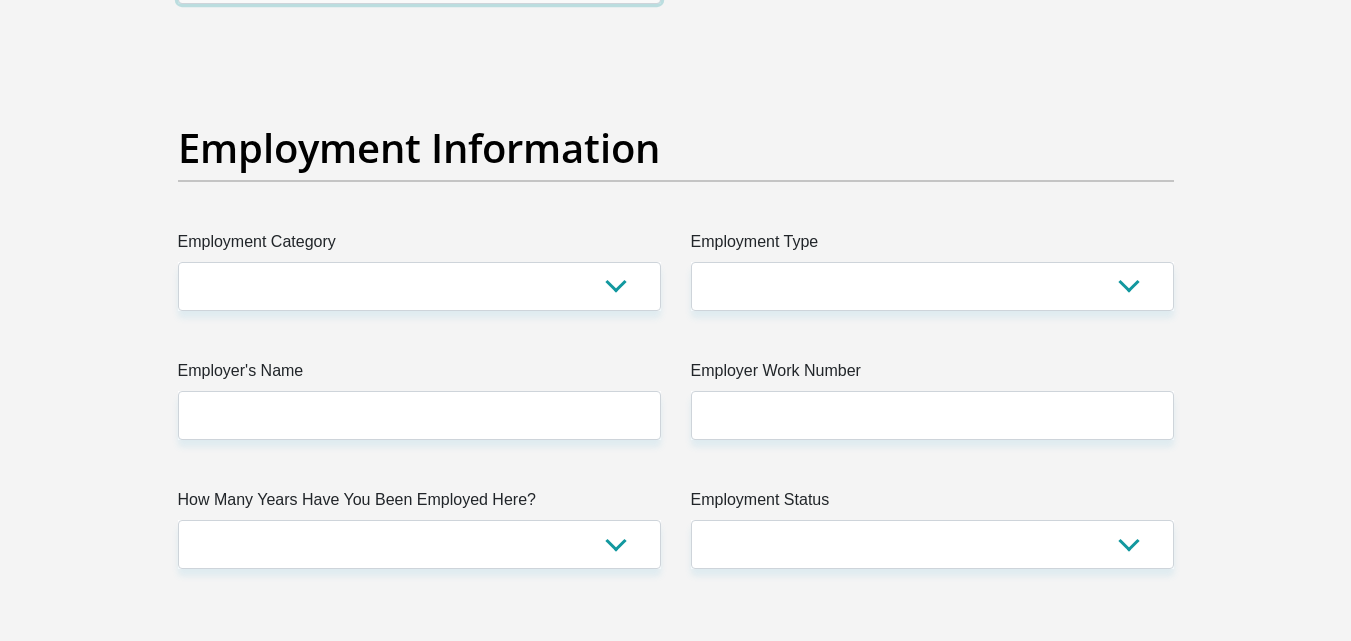 scroll, scrollTop: 3600, scrollLeft: 0, axis: vertical 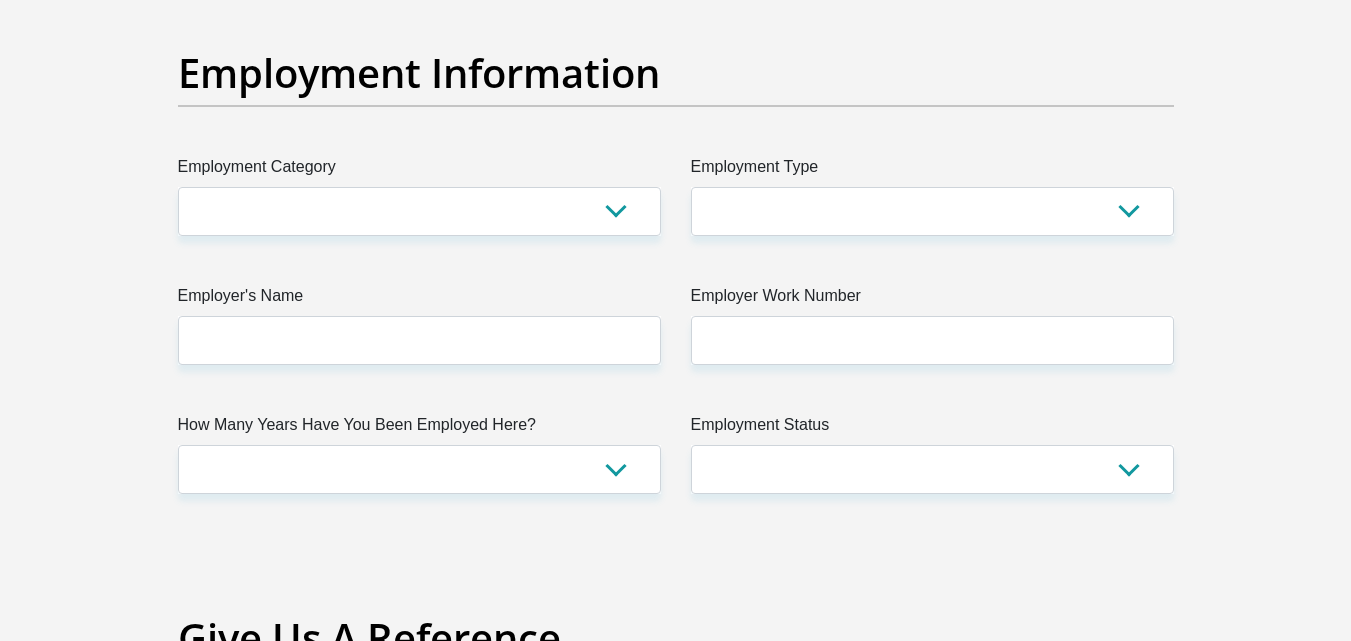 type on "0" 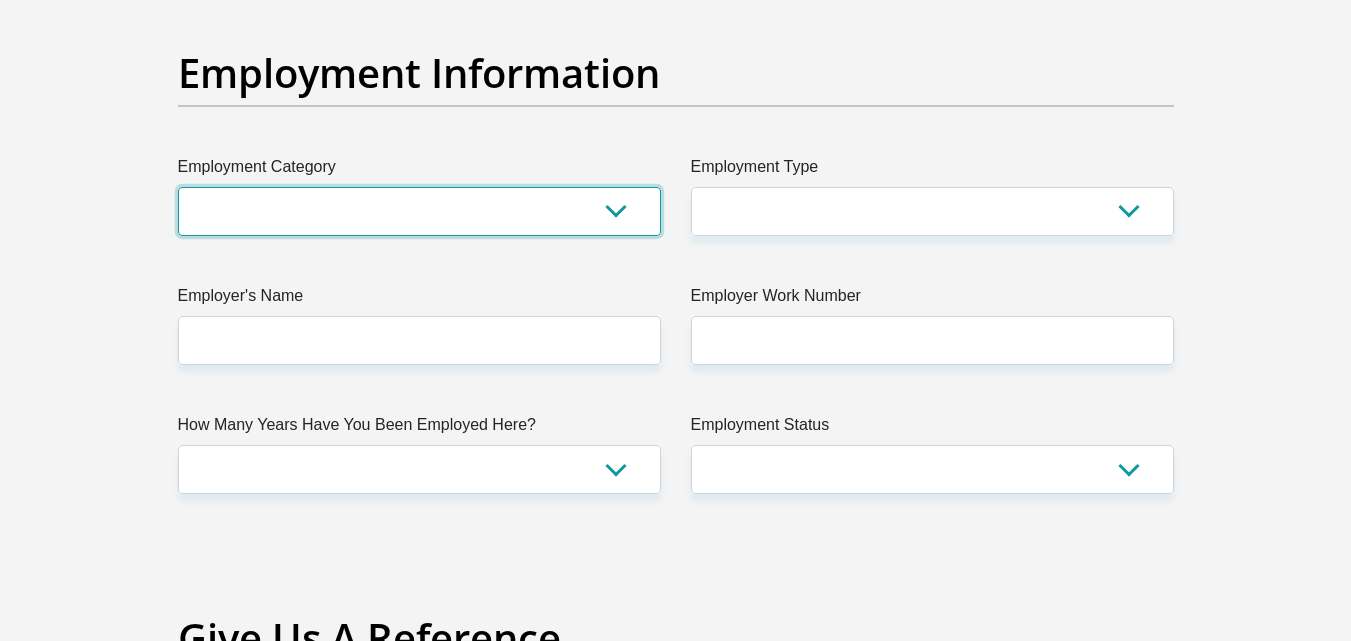 click on "AGRICULTURE
ALCOHOL & TOBACCO
CONSTRUCTION MATERIALS
METALLURGY
EQUIPMENT FOR RENEWABLE ENERGY
SPECIALIZED CONTRACTORS
CAR
GAMING (INCL. INTERNET
OTHER WHOLESALE
UNLICENSED PHARMACEUTICALS
CURRENCY EXCHANGE HOUSES
OTHER FINANCIAL INSTITUTIONS & INSURANCE
REAL ESTATE AGENTS
OIL & GAS
OTHER MATERIALS (E.G. IRON ORE)
PRECIOUS STONES & PRECIOUS METALS
POLITICAL ORGANIZATIONS
RELIGIOUS ORGANIZATIONS(NOT SECTS)
ACTI. HAVING BUSINESS DEAL WITH PUBLIC ADMINISTRATION
LAUNDROMATS" at bounding box center [419, 211] 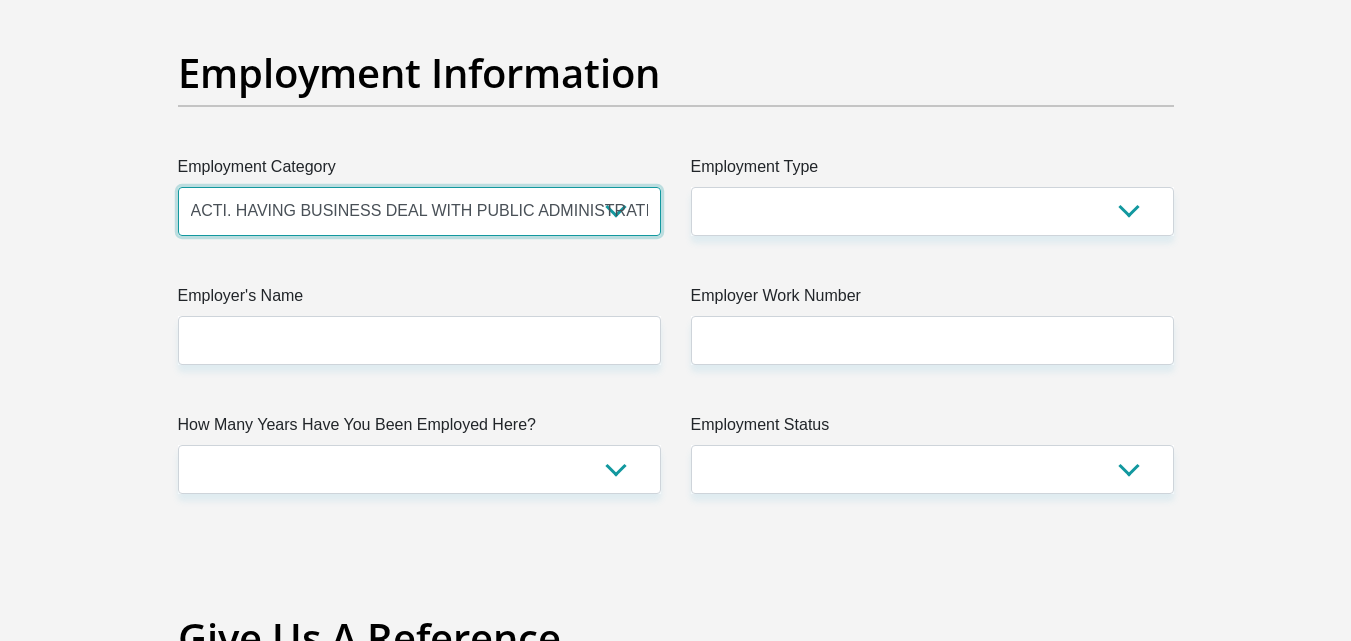 click on "AGRICULTURE
ALCOHOL & TOBACCO
CONSTRUCTION MATERIALS
METALLURGY
EQUIPMENT FOR RENEWABLE ENERGY
SPECIALIZED CONTRACTORS
CAR
GAMING (INCL. INTERNET
OTHER WHOLESALE
UNLICENSED PHARMACEUTICALS
CURRENCY EXCHANGE HOUSES
OTHER FINANCIAL INSTITUTIONS & INSURANCE
REAL ESTATE AGENTS
OIL & GAS
OTHER MATERIALS (E.G. IRON ORE)
PRECIOUS STONES & PRECIOUS METALS
POLITICAL ORGANIZATIONS
RELIGIOUS ORGANIZATIONS(NOT SECTS)
ACTI. HAVING BUSINESS DEAL WITH PUBLIC ADMINISTRATION
LAUNDROMATS" at bounding box center (419, 211) 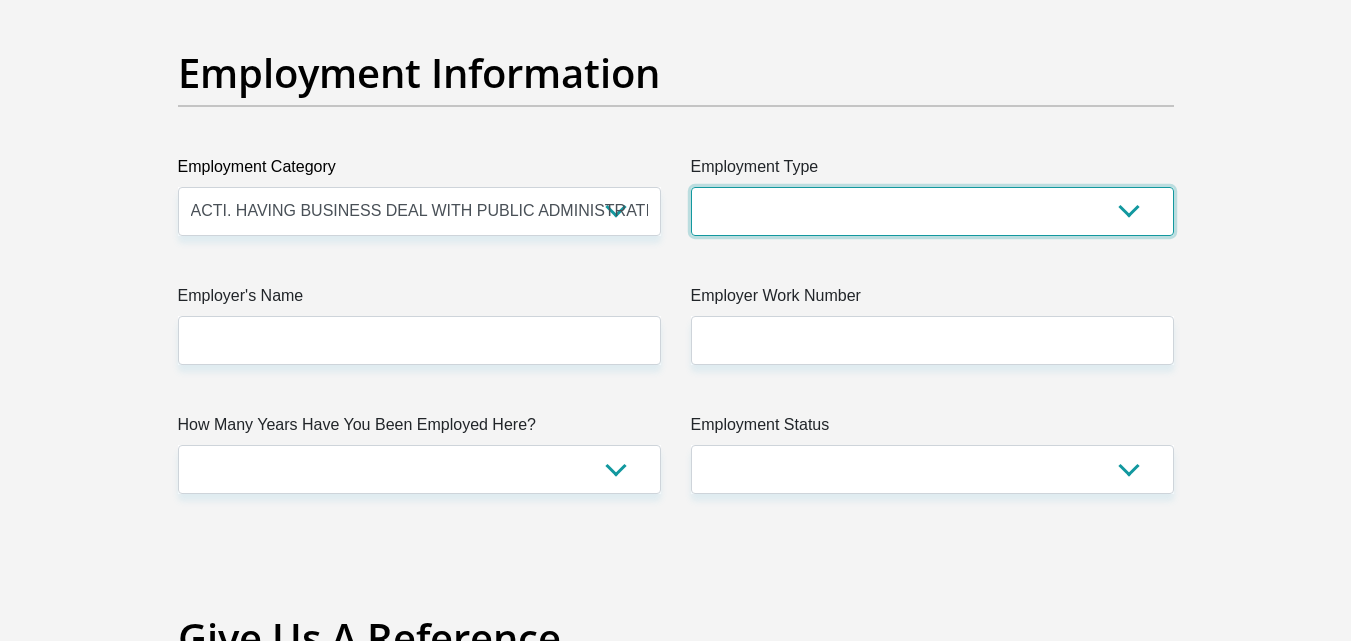 click on "College/Lecturer
Craft Seller
Creative
Driver
Executive
Farmer
Forces - Non Commissioned
Forces - Officer
Hawker
Housewife
Labourer
Licenced Professional
Manager
Miner
Non Licenced Professional
Office Staff/Clerk
Outside Worker
Pensioner
Permanent Teacher
Production/Manufacturing
Sales
Self-Employed
Semi-Professional Worker
Service Industry  Social Worker  Student" at bounding box center [932, 211] 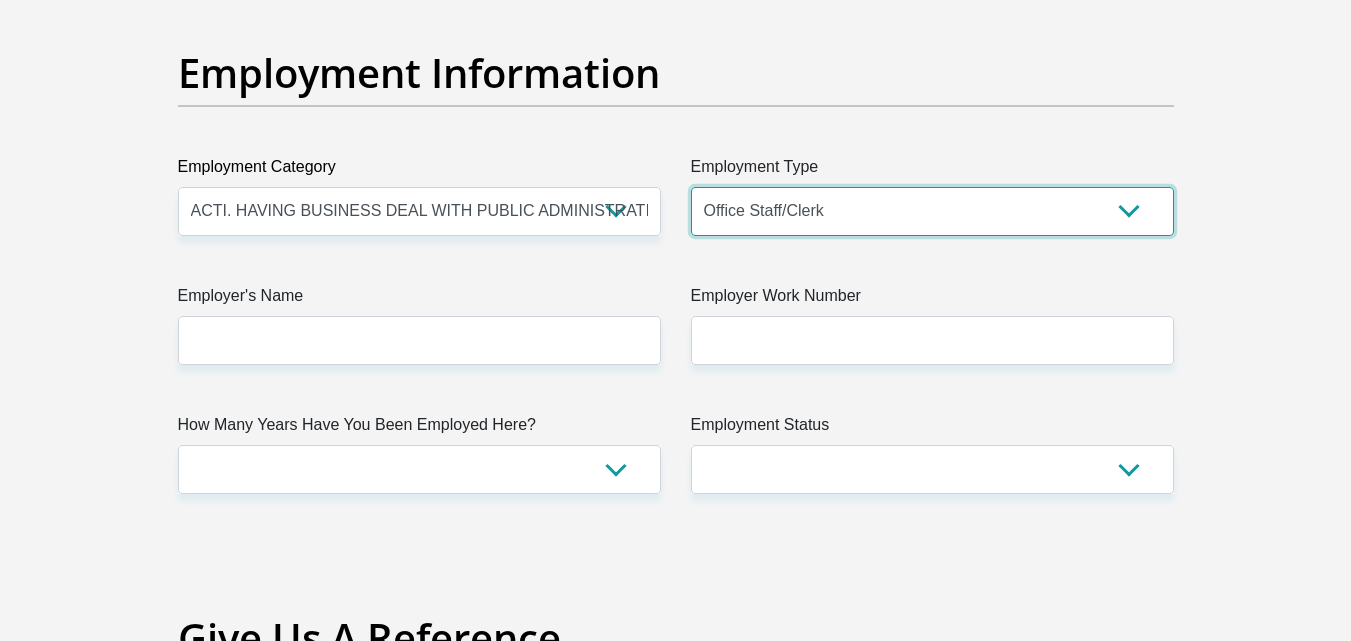 click on "College/Lecturer
Craft Seller
Creative
Driver
Executive
Farmer
Forces - Non Commissioned
Forces - Officer
Hawker
Housewife
Labourer
Licenced Professional
Manager
Miner
Non Licenced Professional
Office Staff/Clerk
Outside Worker
Pensioner
Permanent Teacher
Production/Manufacturing
Sales
Self-Employed
Semi-Professional Worker
Service Industry  Social Worker  Student" at bounding box center [932, 211] 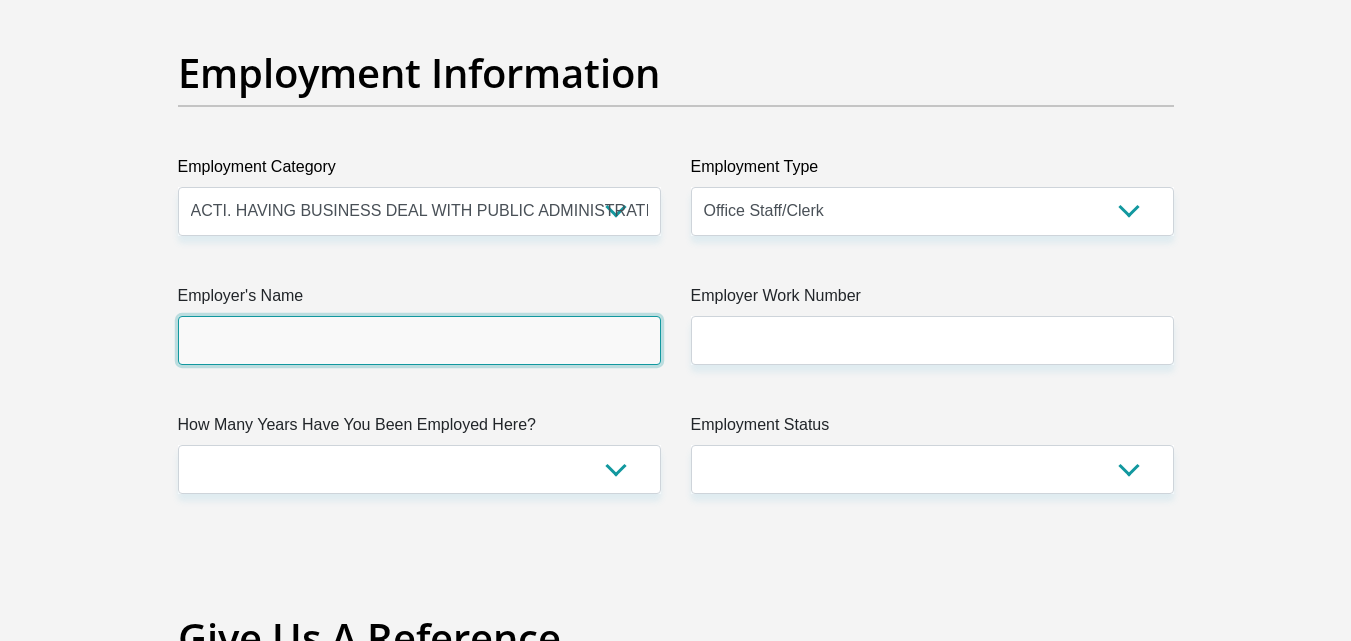 click on "Employer's Name" at bounding box center [419, 340] 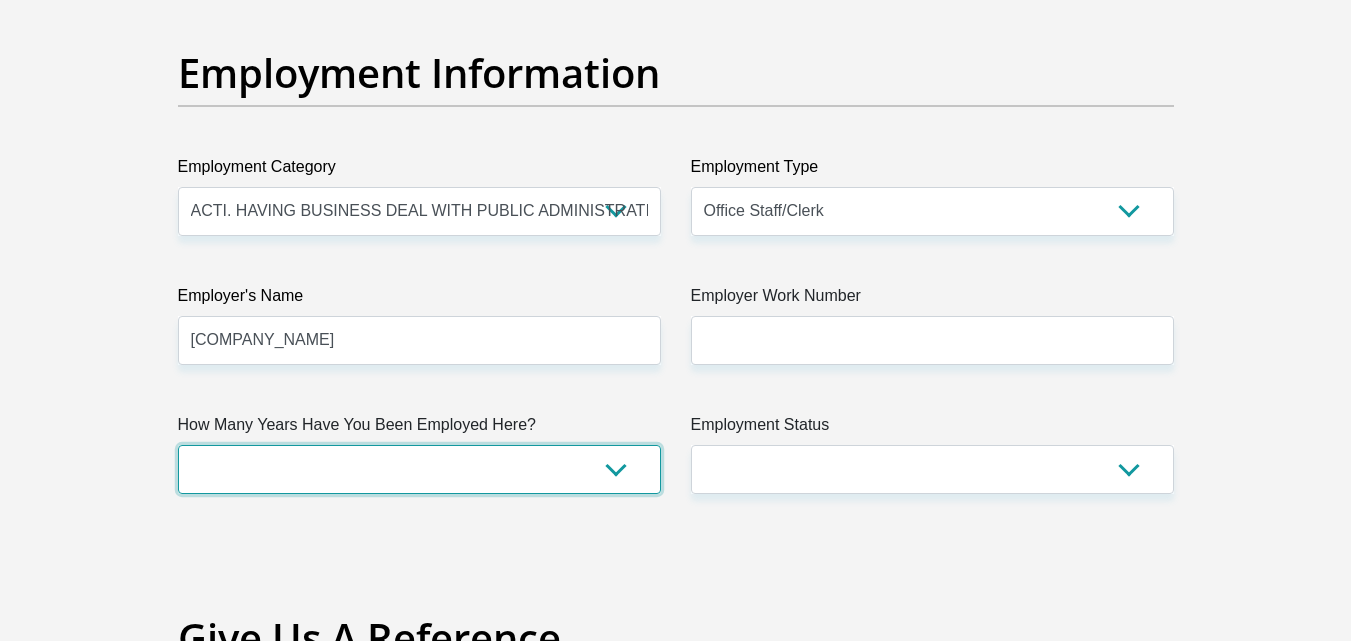 click on "less than 1 year
1-3 years
3-5 years
5+ years" at bounding box center [419, 469] 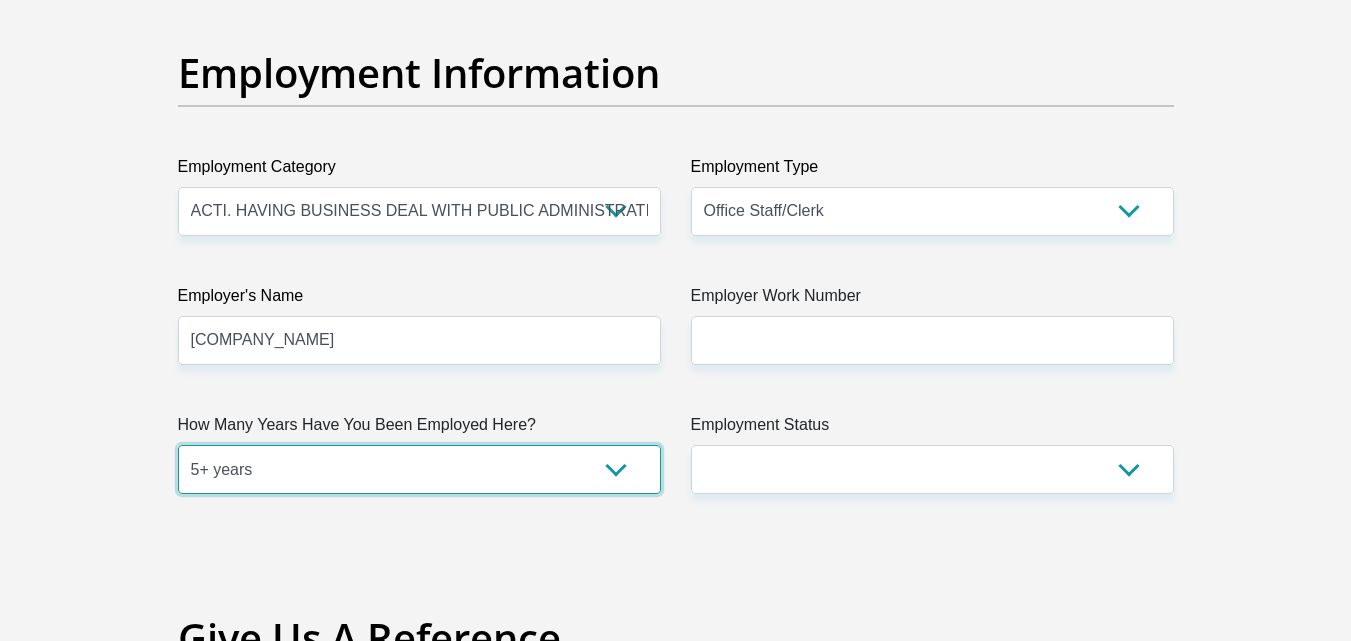 click on "less than 1 year
1-3 years
3-5 years
5+ years" at bounding box center [419, 469] 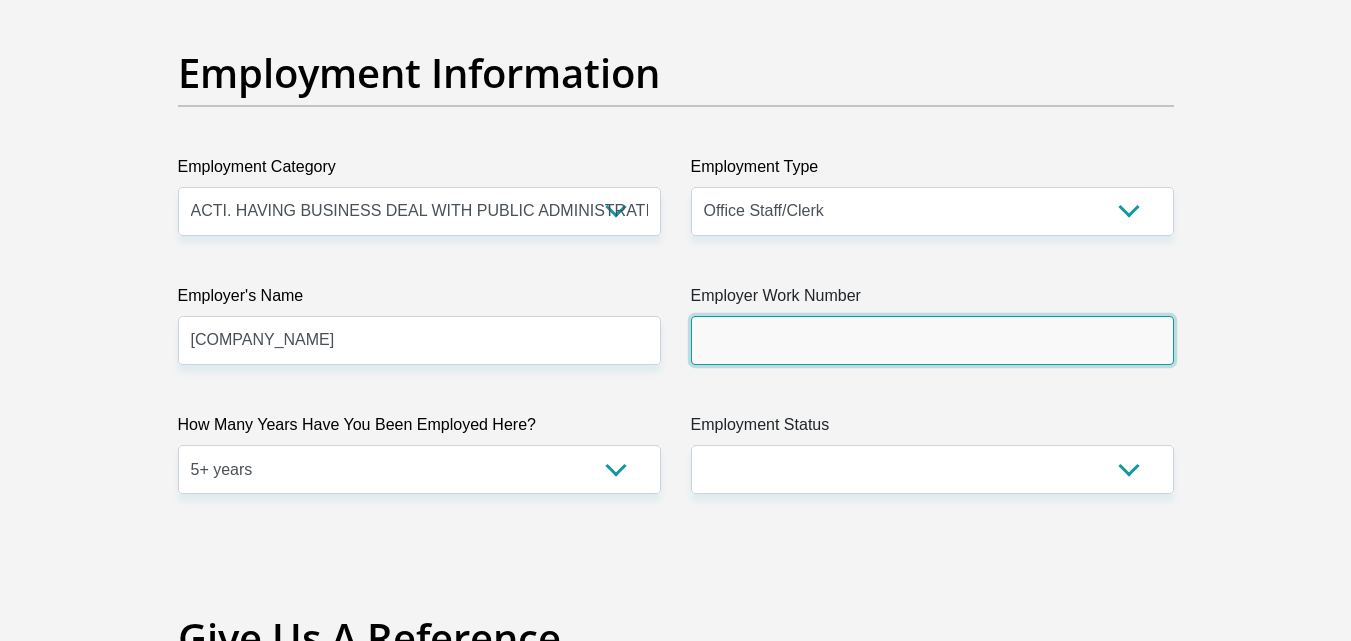 click on "Employer Work Number" at bounding box center (932, 340) 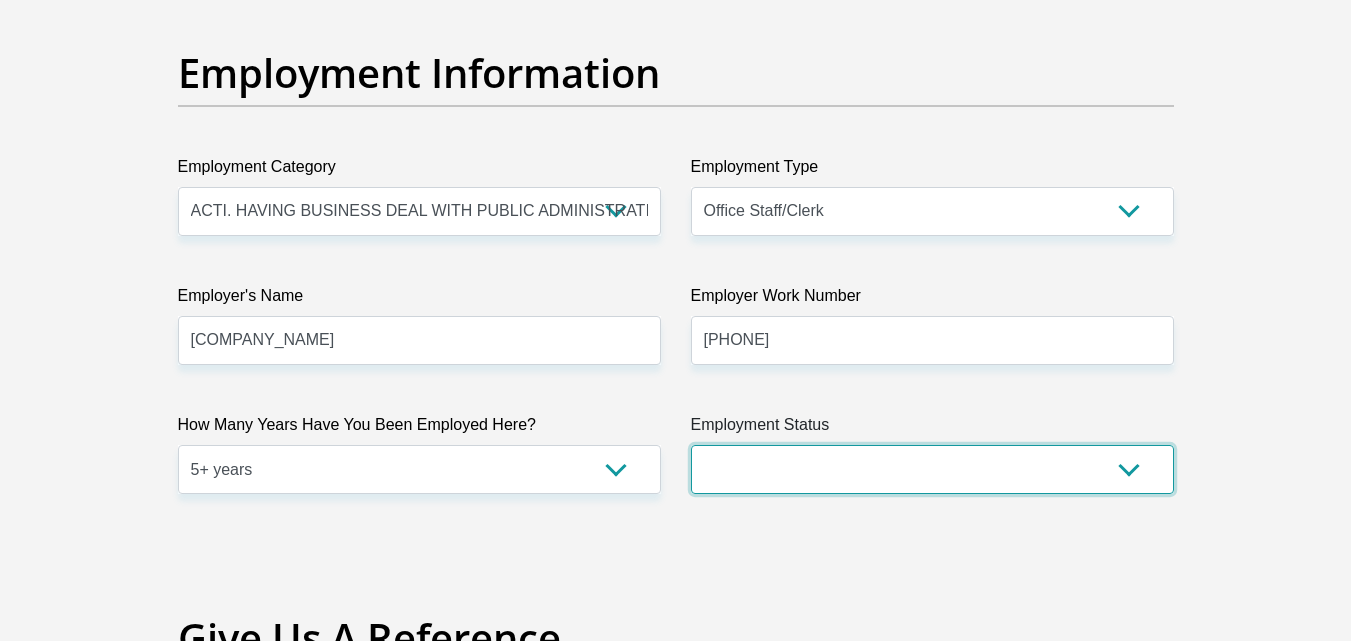 click on "Permanent/Full-time
Part-time/Casual
Contract Worker
Self-Employed
Housewife
Retired
Student
Medically Boarded
Disability
Unemployed" at bounding box center (932, 469) 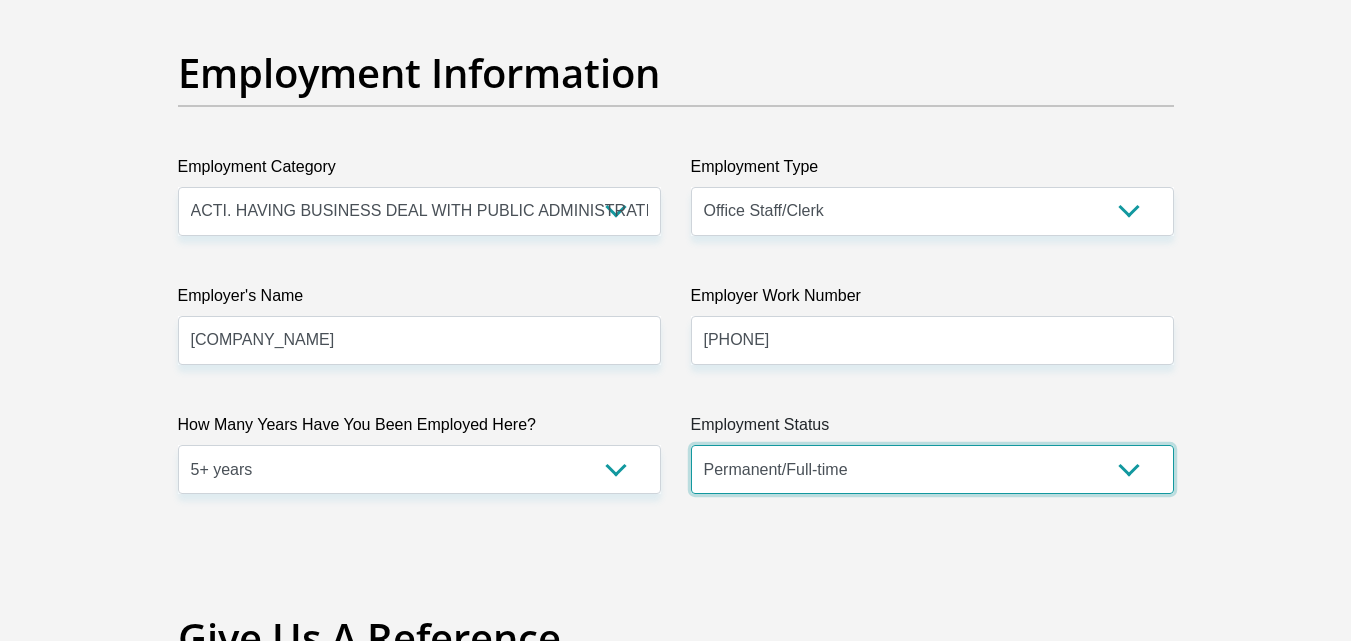 click on "Permanent/Full-time
Part-time/Casual
Contract Worker
Self-Employed
Housewife
Retired
Student
Medically Boarded
Disability
Unemployed" at bounding box center [932, 469] 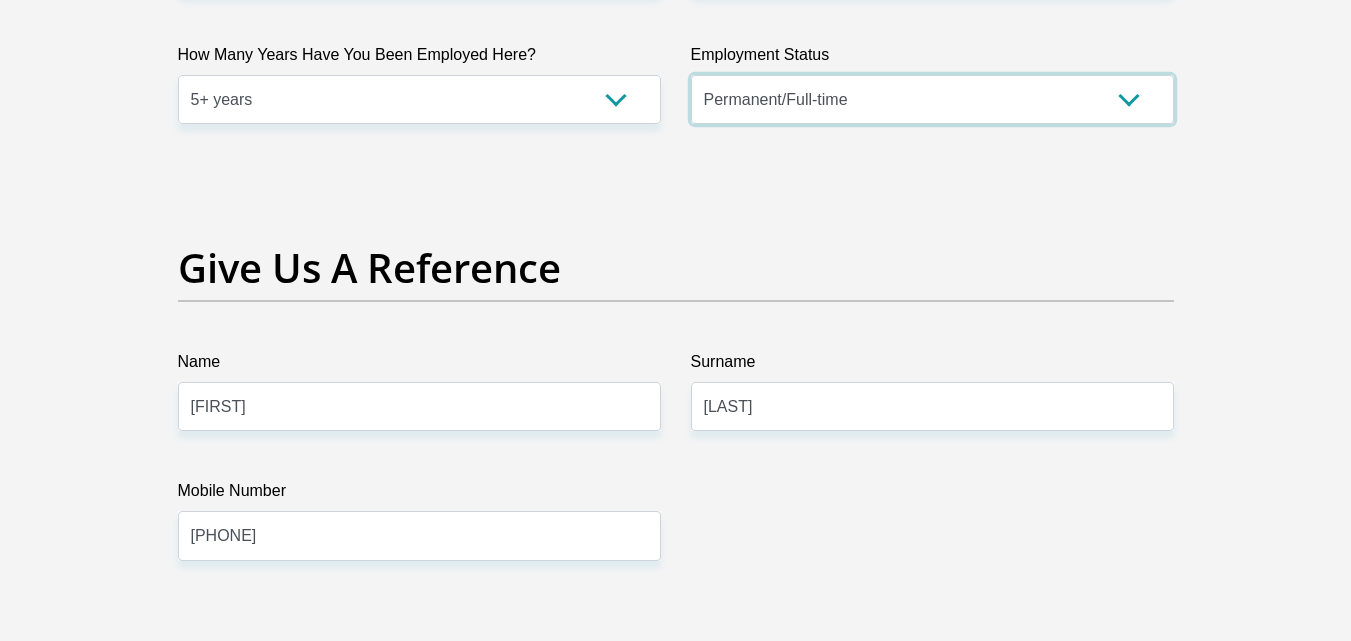 scroll, scrollTop: 4000, scrollLeft: 0, axis: vertical 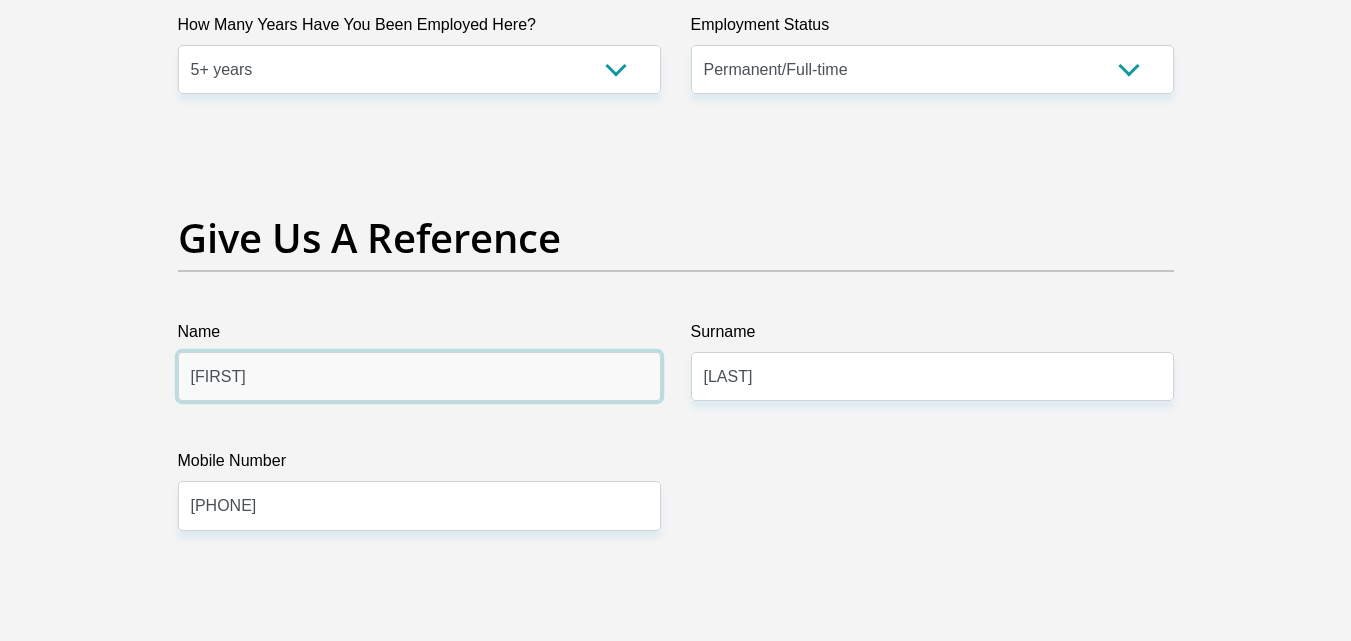 click on "[FIRST]" at bounding box center [419, 376] 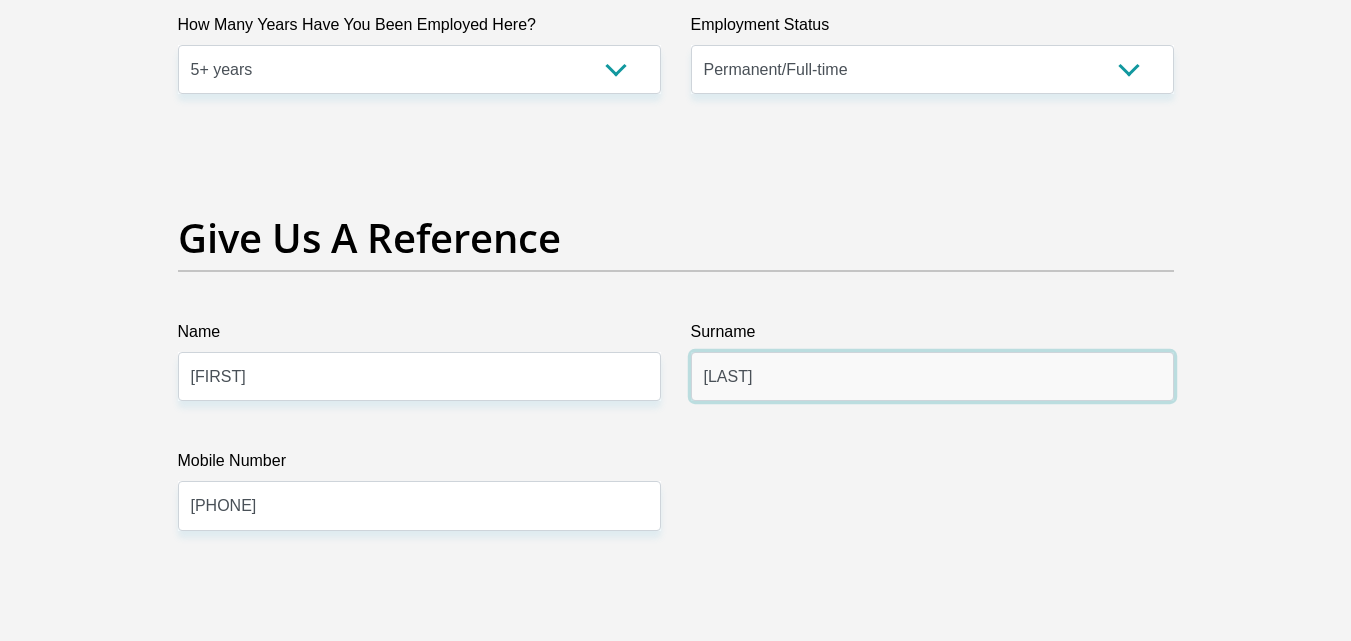 click on "[LAST]" at bounding box center (932, 376) 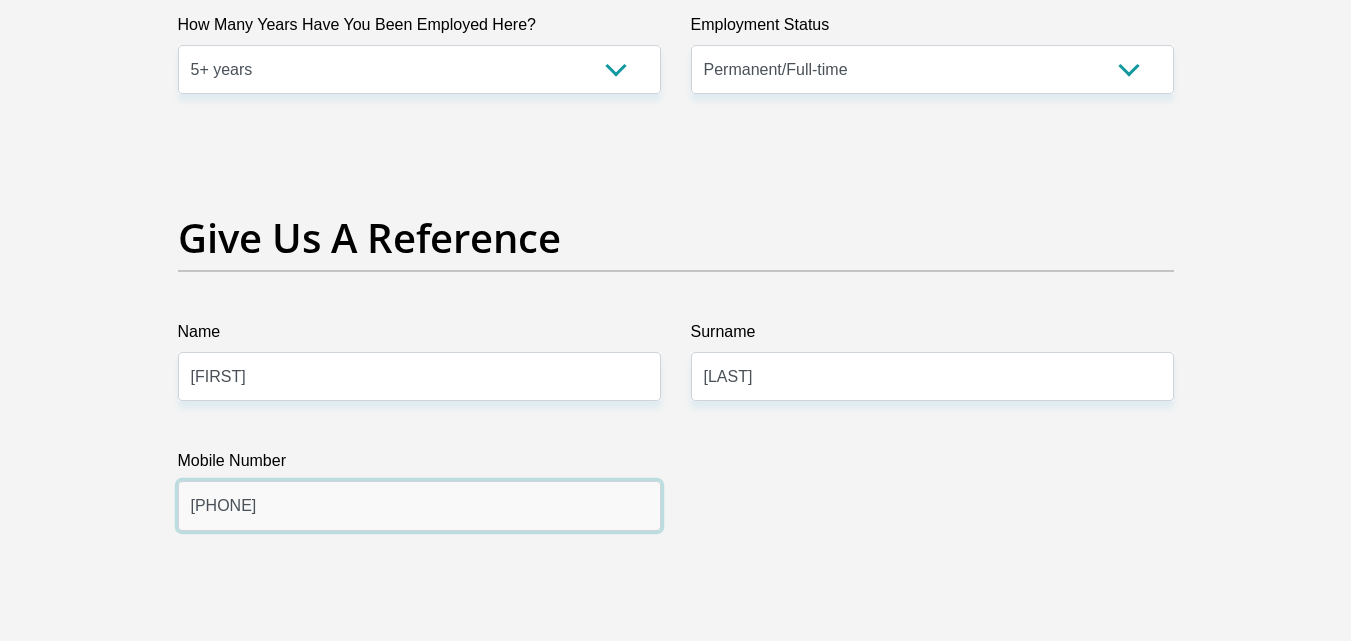 click on "[PHONE]" at bounding box center (419, 505) 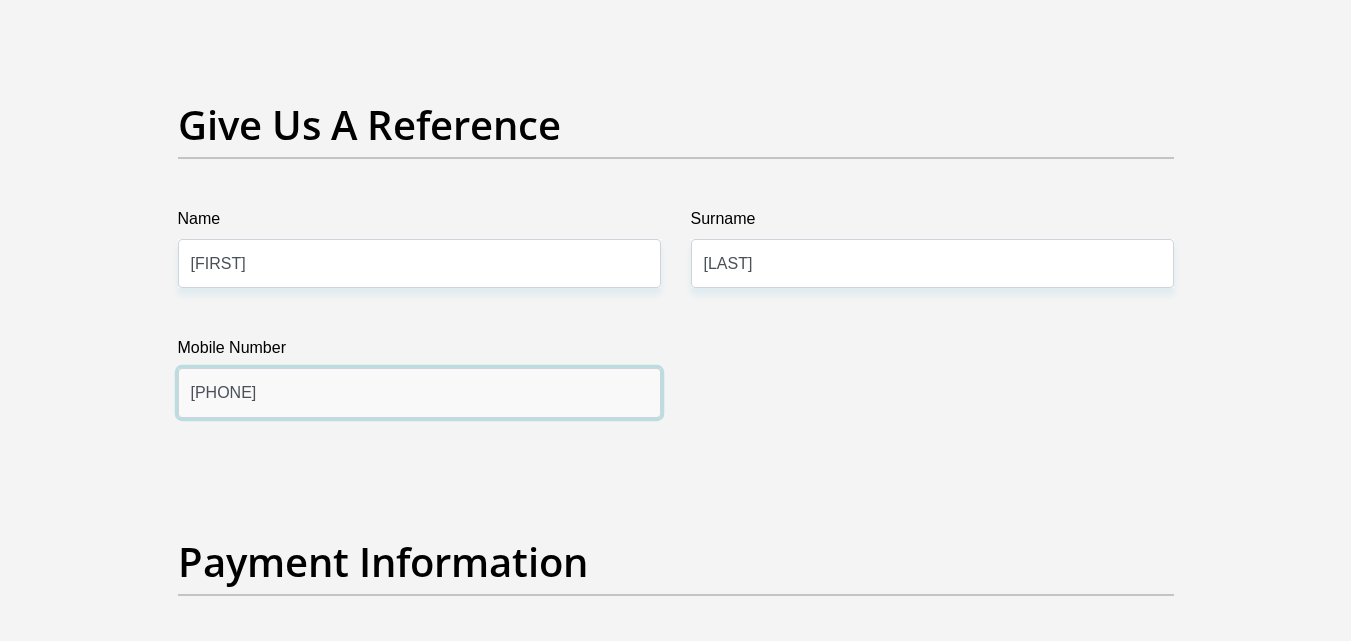 scroll, scrollTop: 4500, scrollLeft: 0, axis: vertical 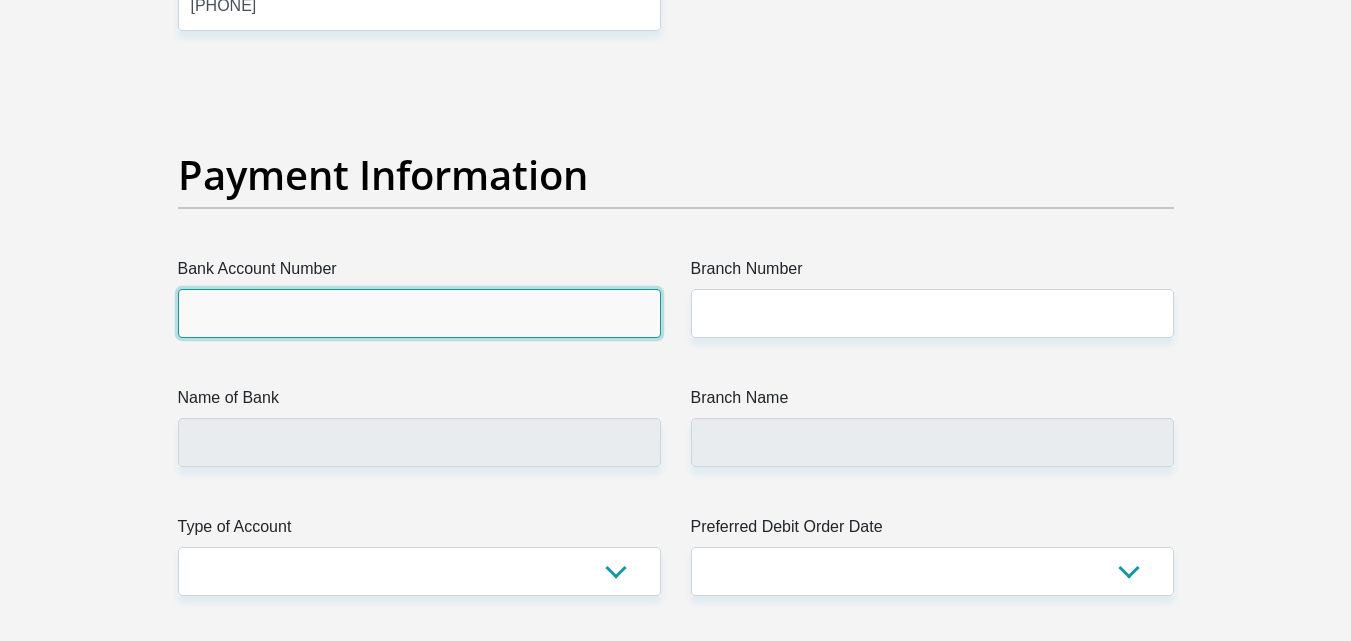click on "Bank Account Number" at bounding box center (419, 313) 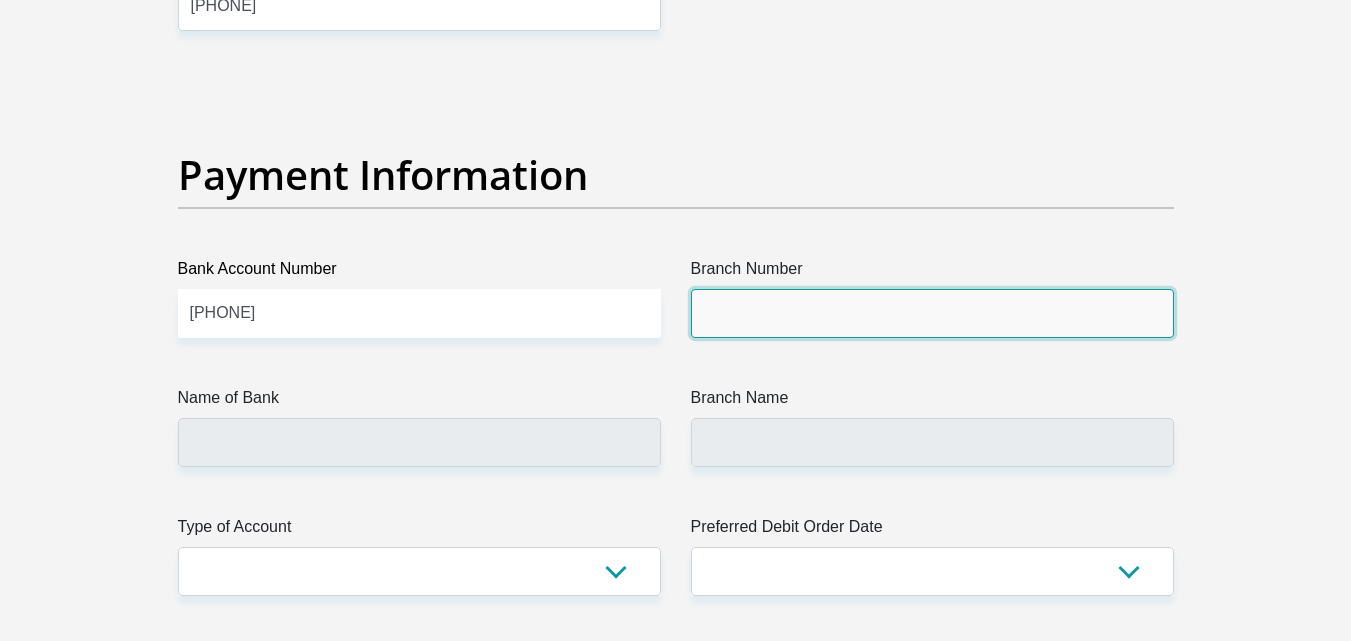click on "Branch Number" at bounding box center [932, 313] 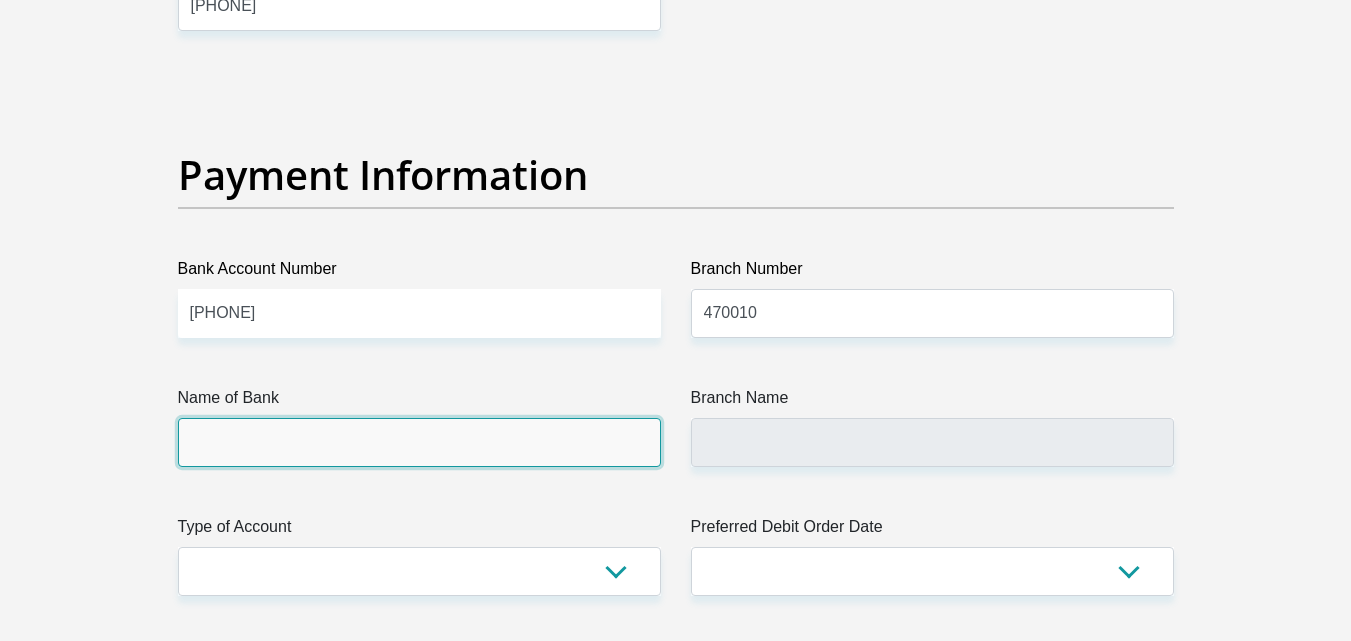 click on "Name of Bank" at bounding box center (419, 442) 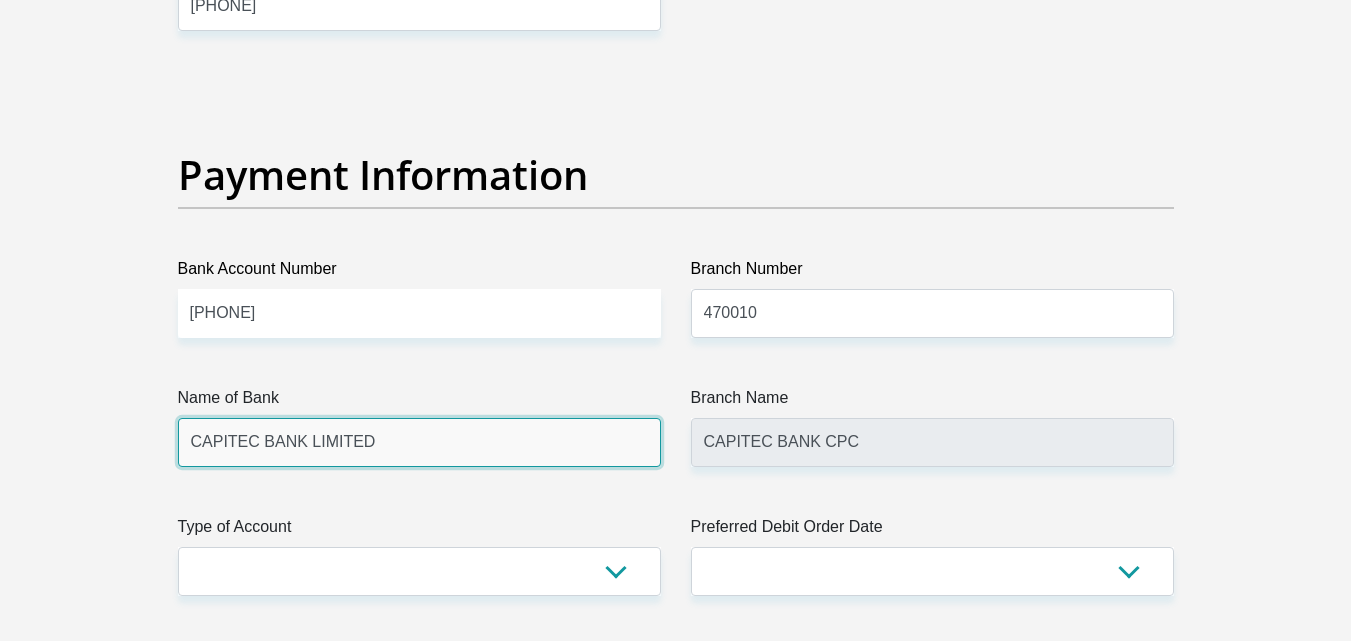 click on "CAPITEC BANK LIMITED" at bounding box center (419, 442) 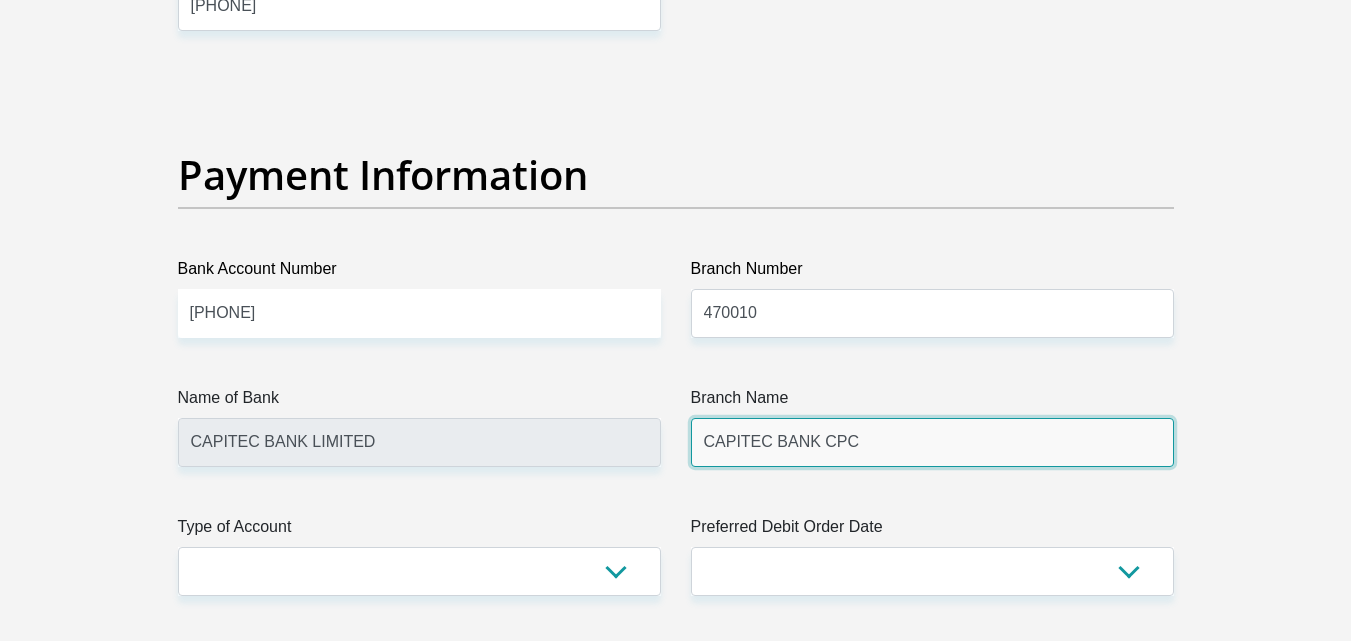 click on "CAPITEC BANK CPC" at bounding box center (932, 442) 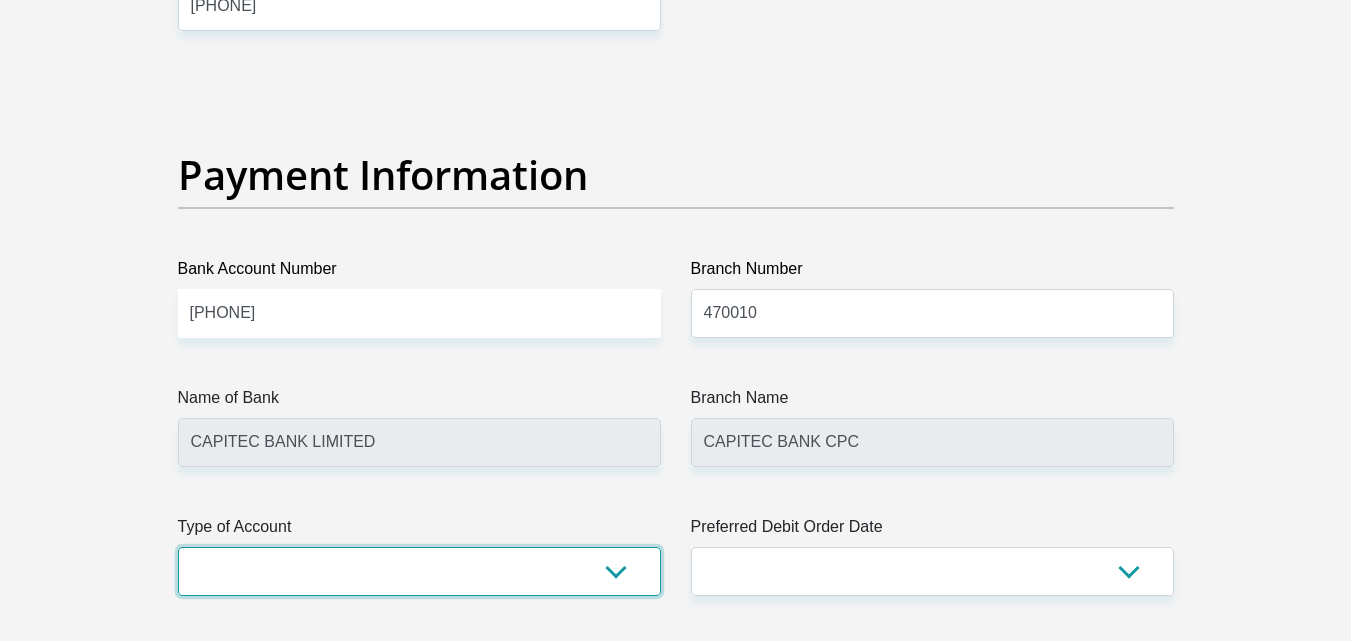 click on "Cheque
Savings" at bounding box center [419, 571] 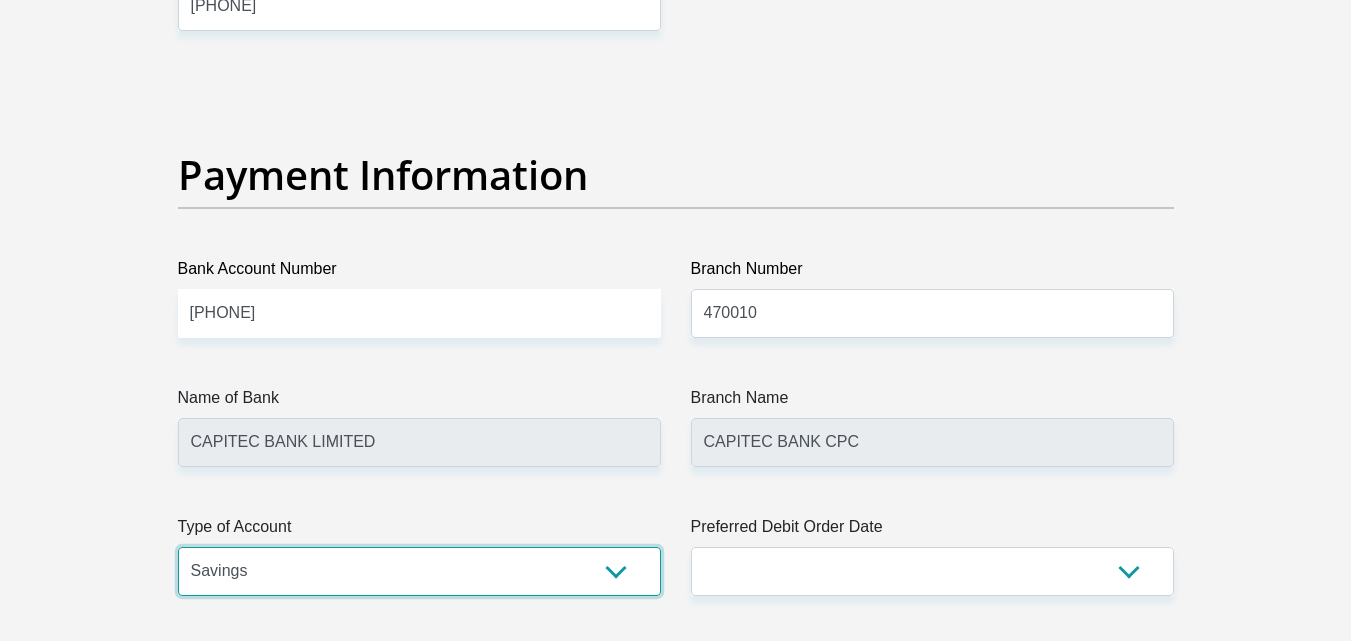 click on "Cheque
Savings" at bounding box center (419, 571) 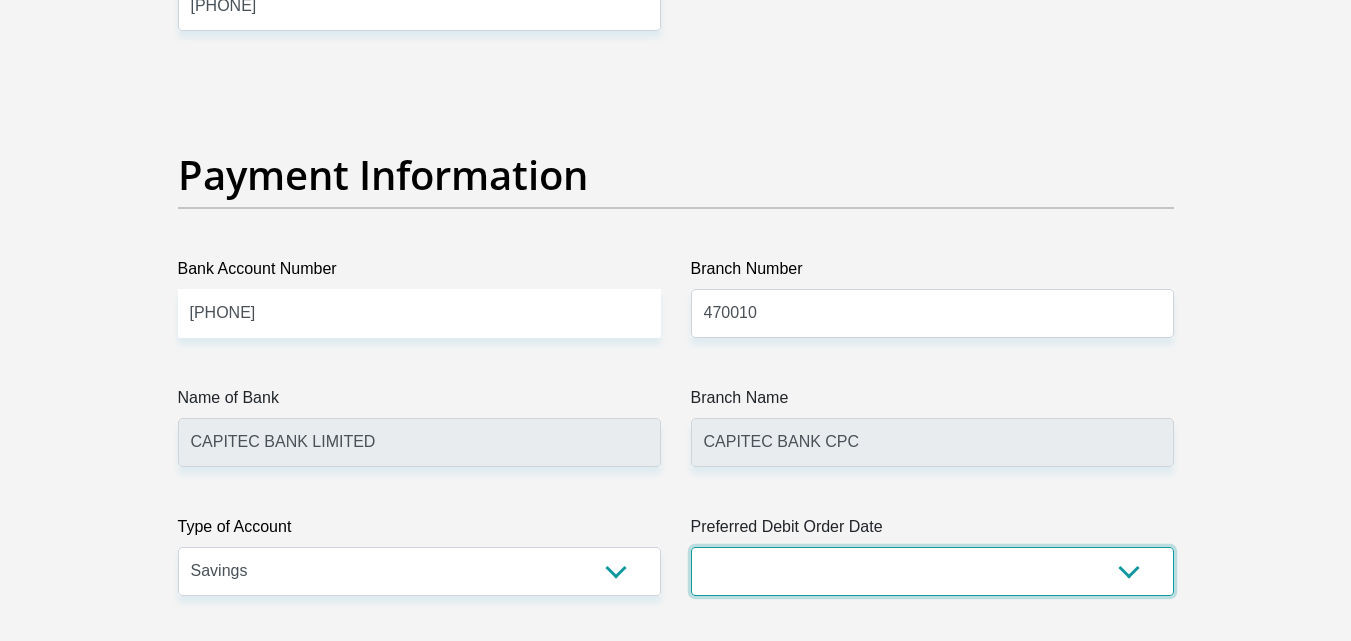 click on "1st
2nd
3rd
4th
5th
7th
18th
19th
20th
21st
22nd
23rd
24th
25th
26th
27th
28th
29th
30th" at bounding box center (932, 571) 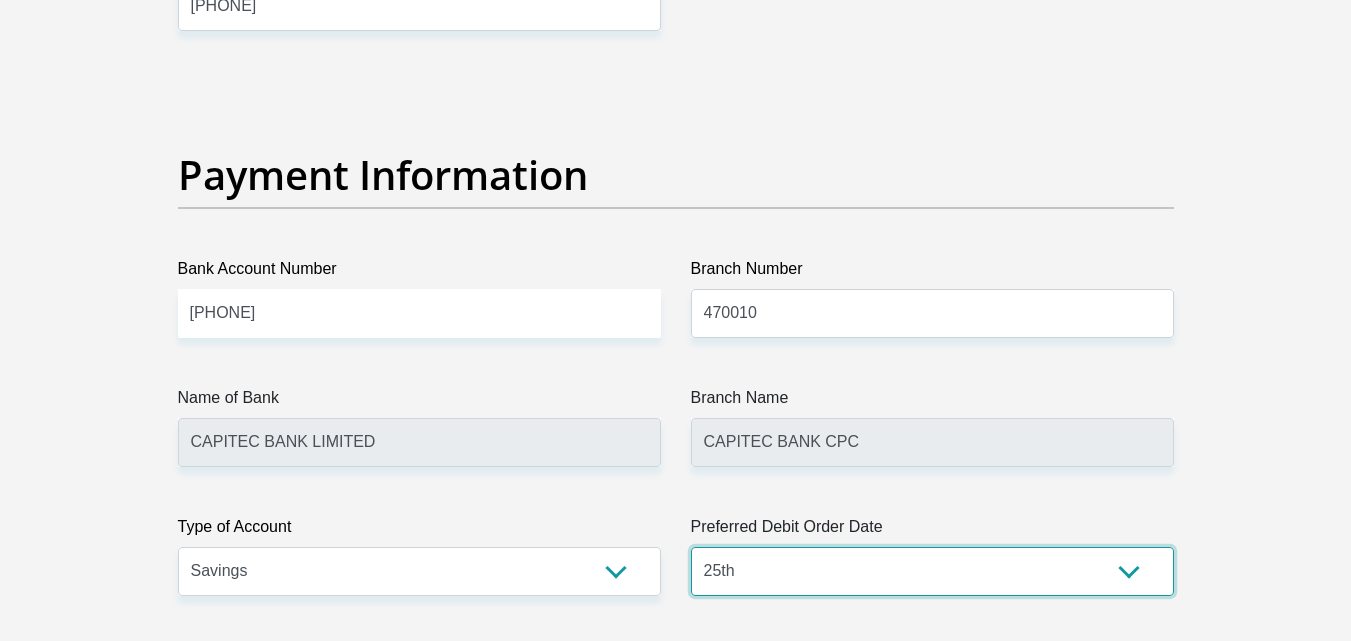 click on "1st
2nd
3rd
4th
5th
7th
18th
19th
20th
21st
22nd
23rd
24th
25th
26th
27th
28th
29th
30th" at bounding box center [932, 571] 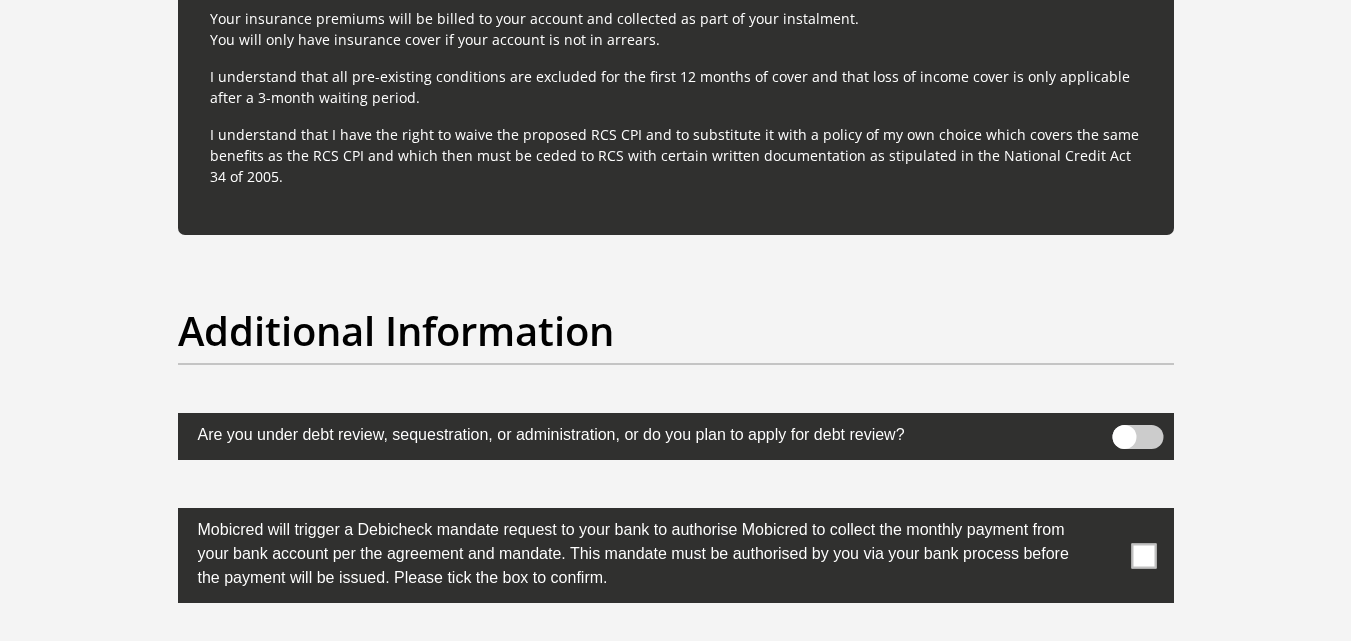 scroll, scrollTop: 6000, scrollLeft: 0, axis: vertical 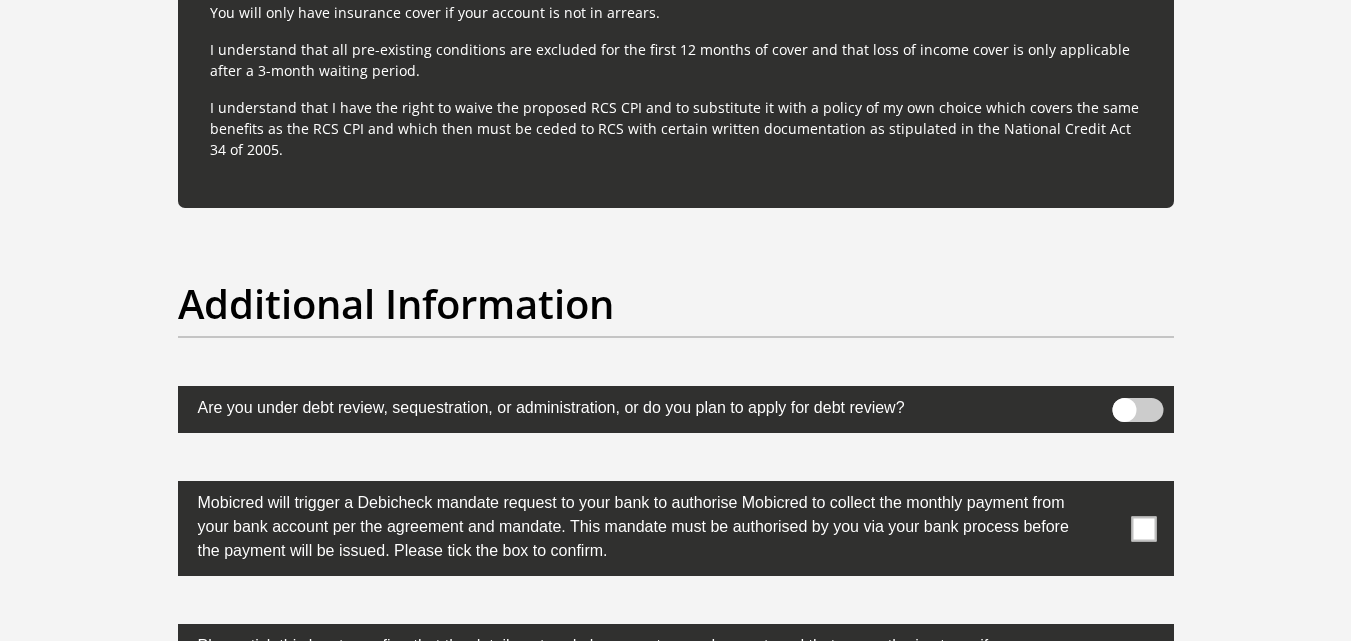 click at bounding box center [1137, 410] 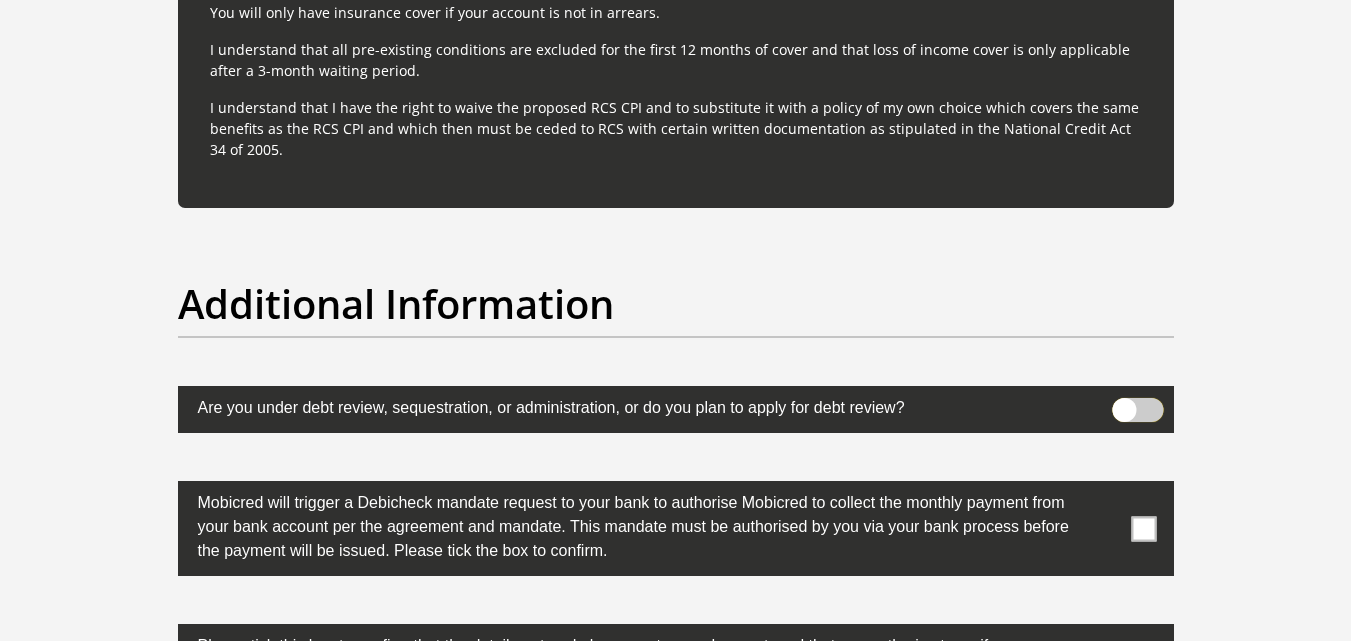 click at bounding box center (1124, 403) 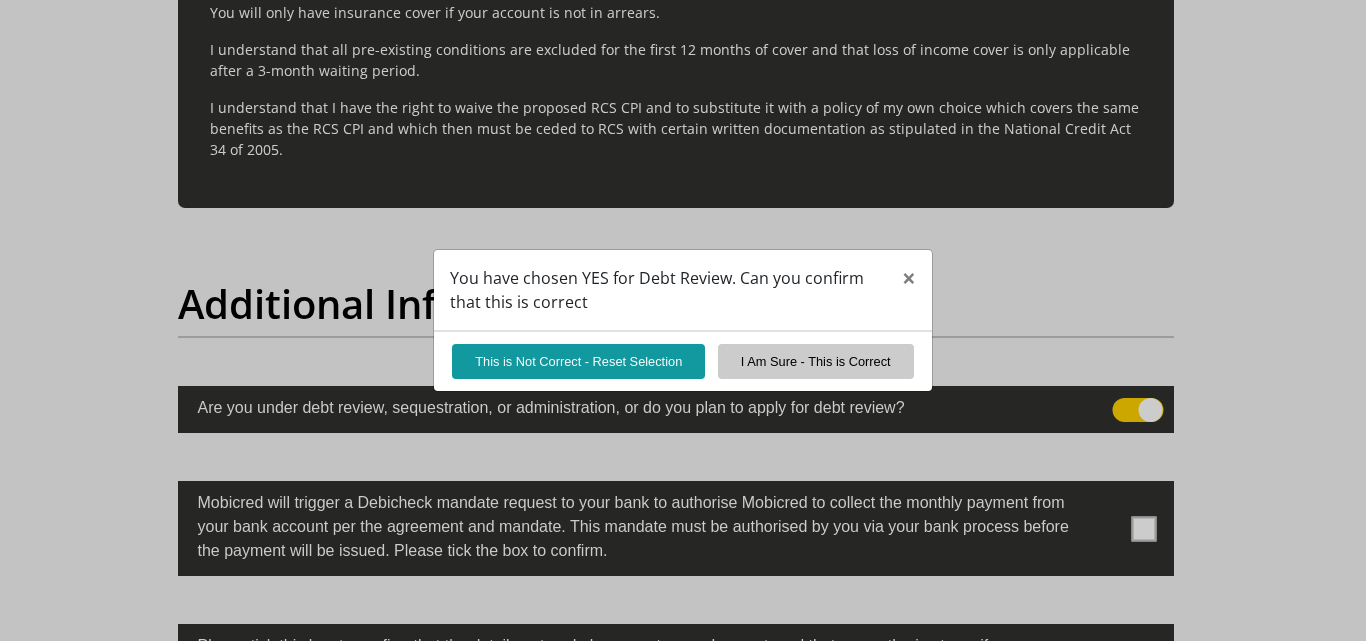 click on "You have chosen YES for Debt Review.
Can you confirm that this is correct
×
This is Not Correct - Reset Selection
I Am Sure - This is Correct" at bounding box center [683, 320] 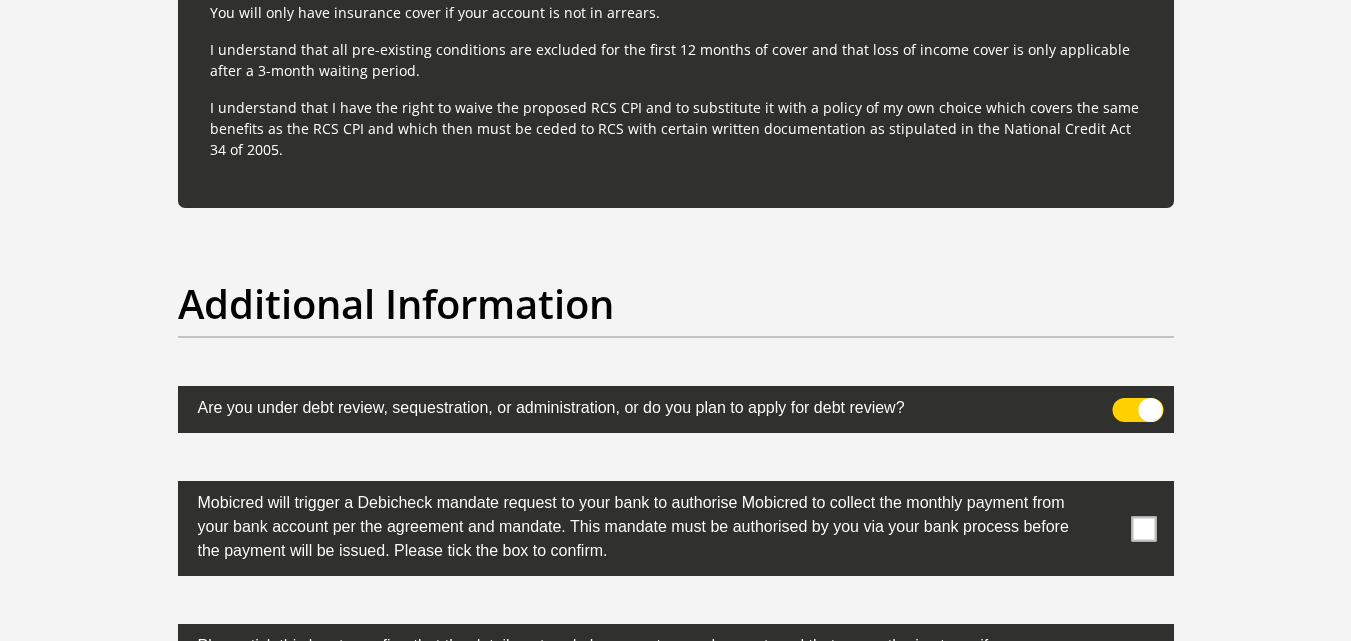 click at bounding box center [1137, 410] 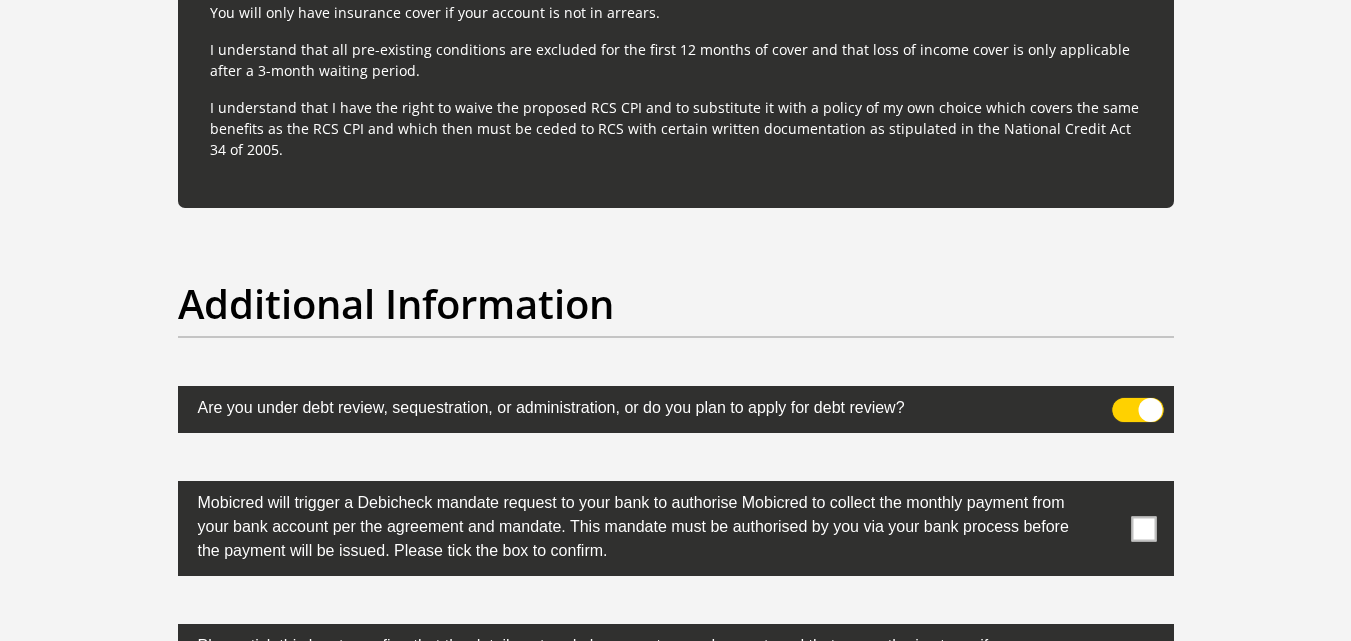 click at bounding box center [1124, 403] 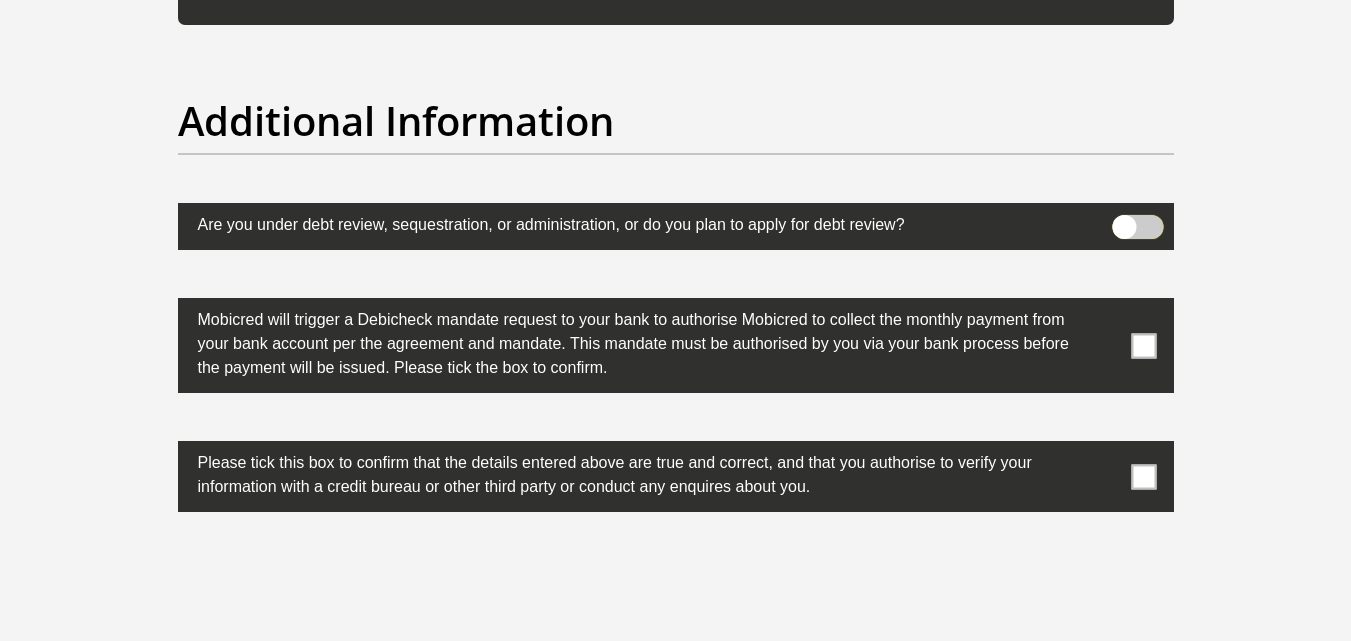 scroll, scrollTop: 6200, scrollLeft: 0, axis: vertical 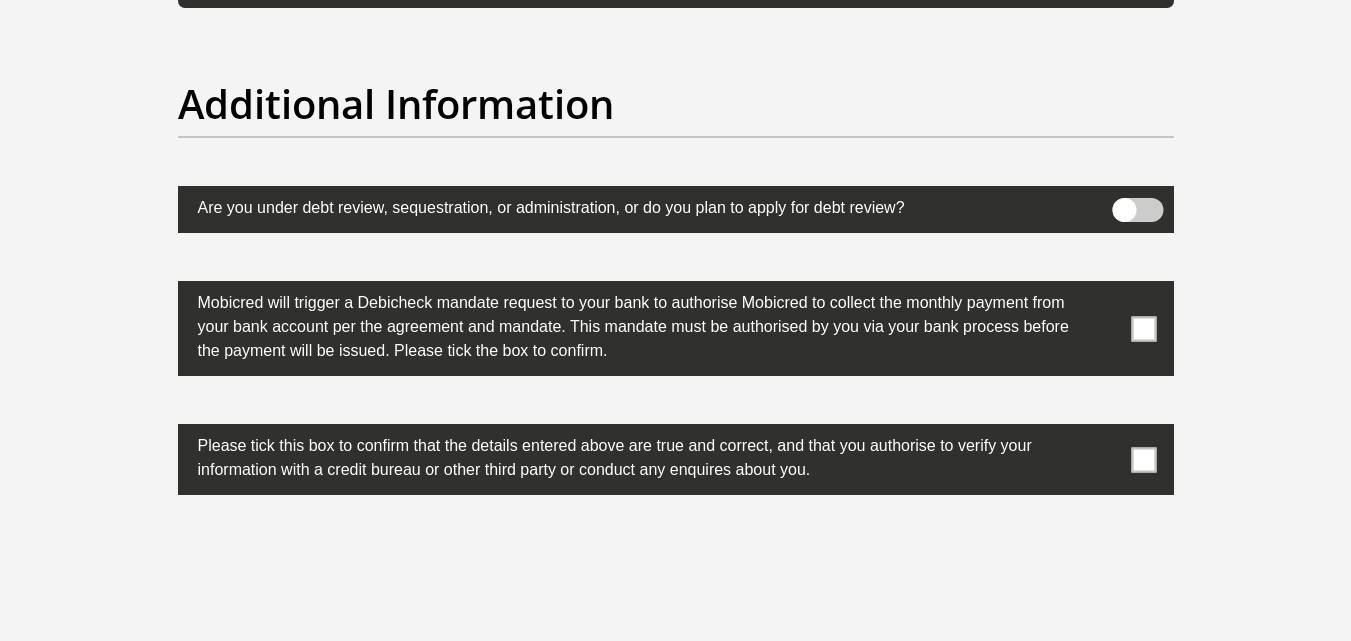 click at bounding box center (1143, 328) 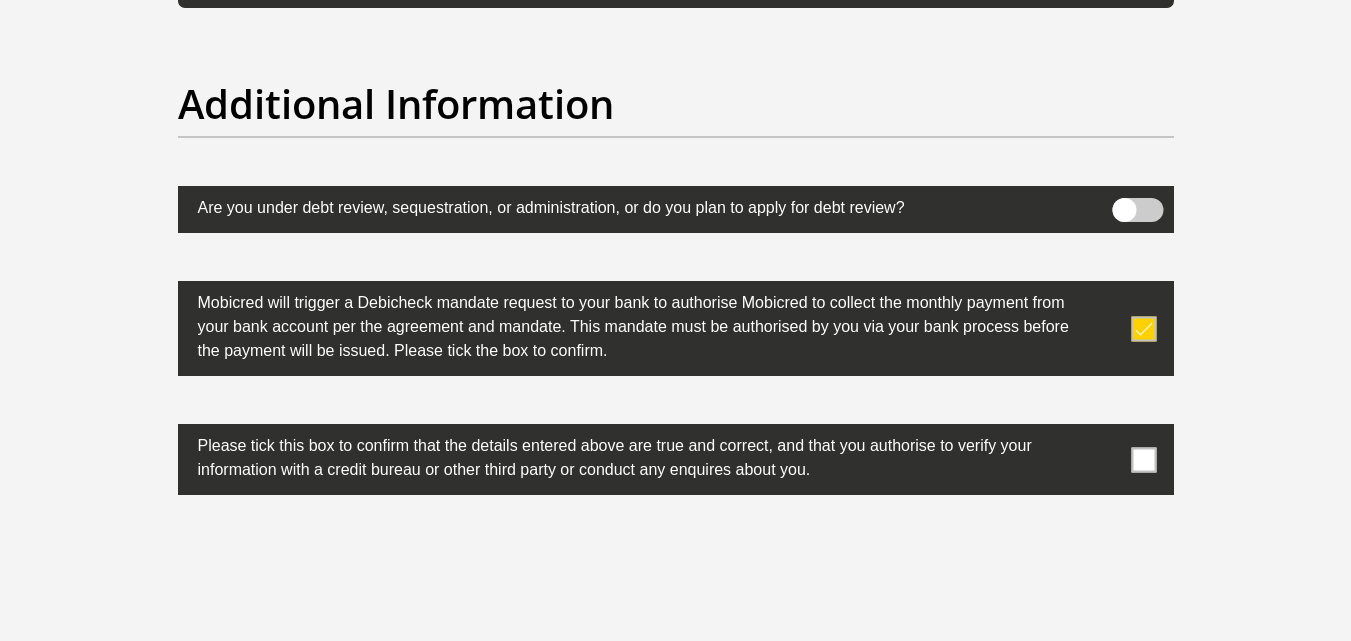 click at bounding box center (1143, 459) 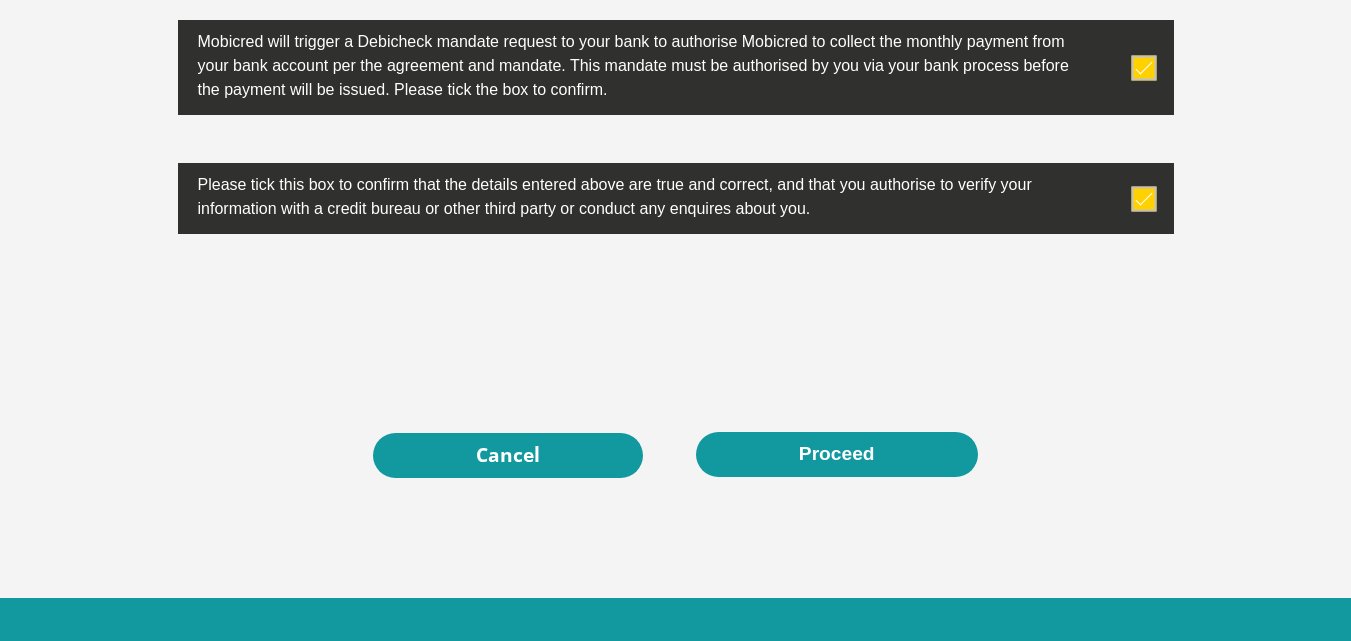 scroll, scrollTop: 6500, scrollLeft: 0, axis: vertical 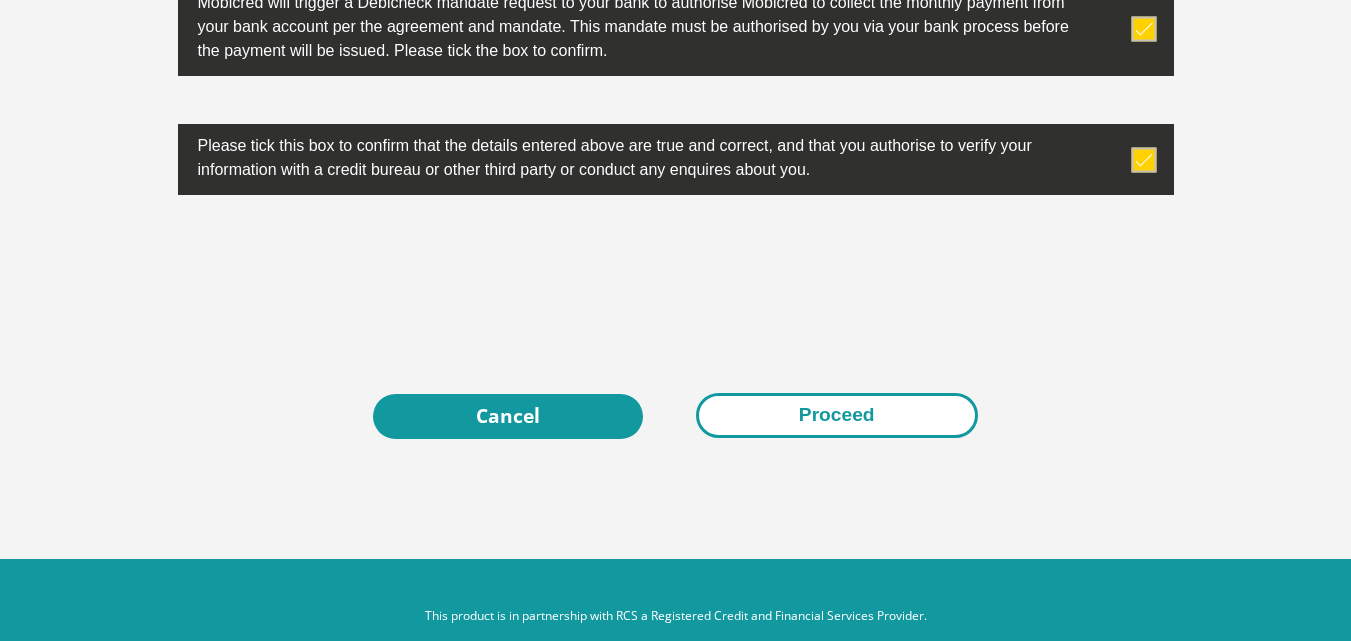 click on "Proceed" at bounding box center (837, 415) 